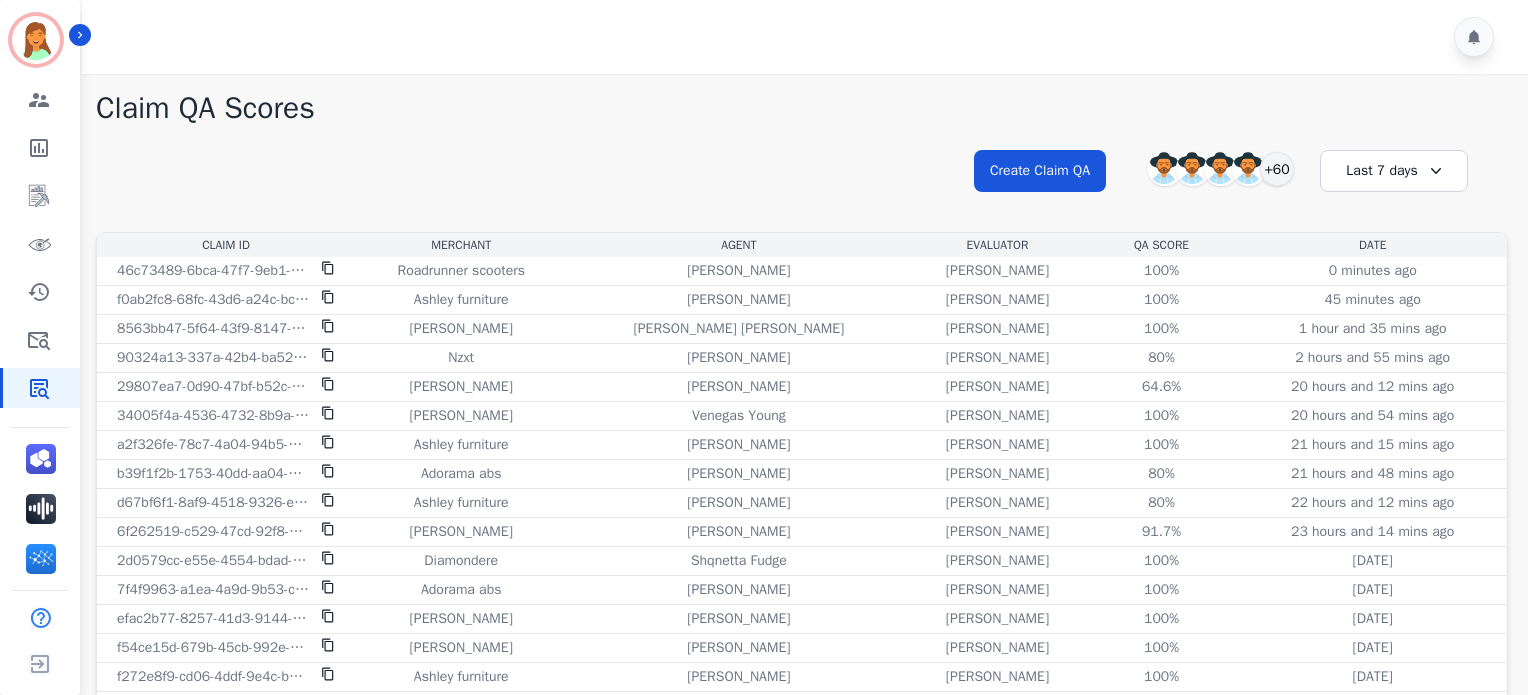 scroll, scrollTop: 0, scrollLeft: 0, axis: both 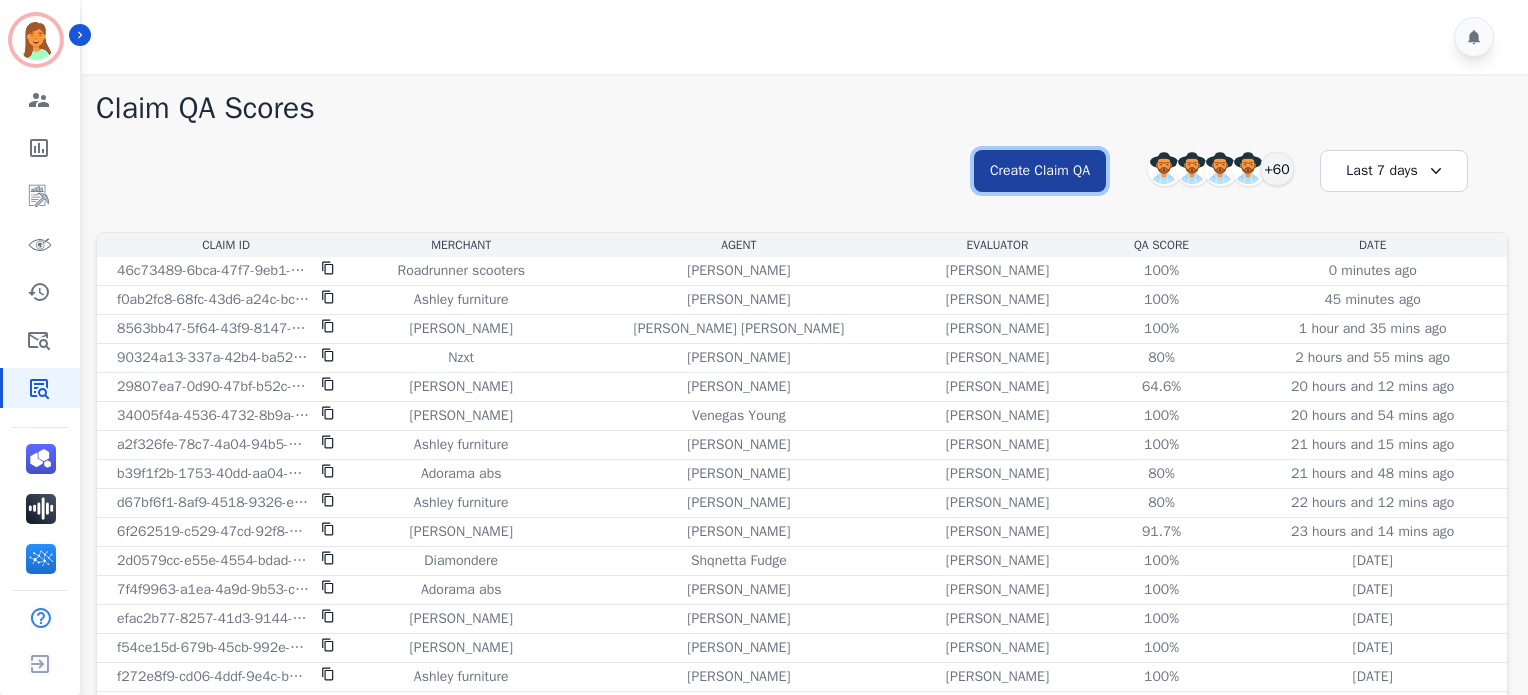 click on "Create Claim QA" at bounding box center [1040, 171] 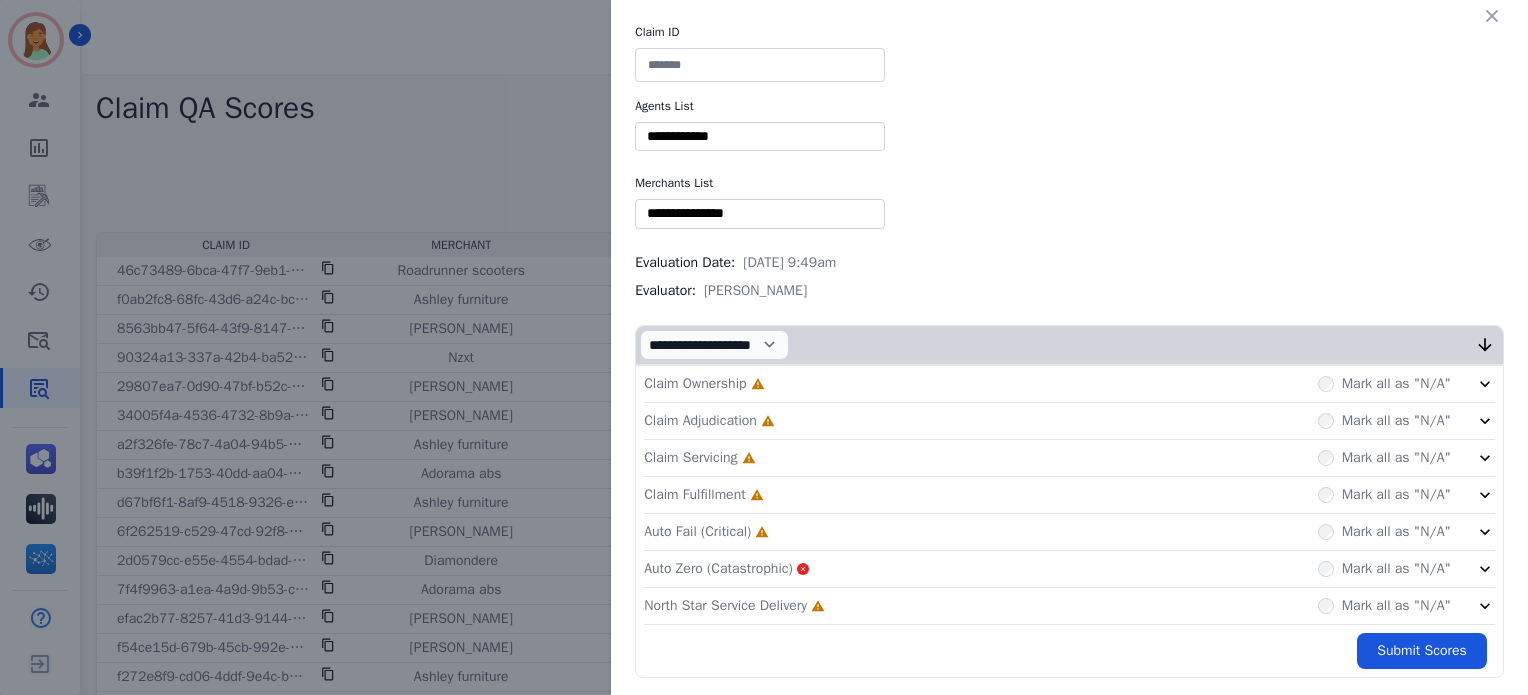 click at bounding box center [760, 65] 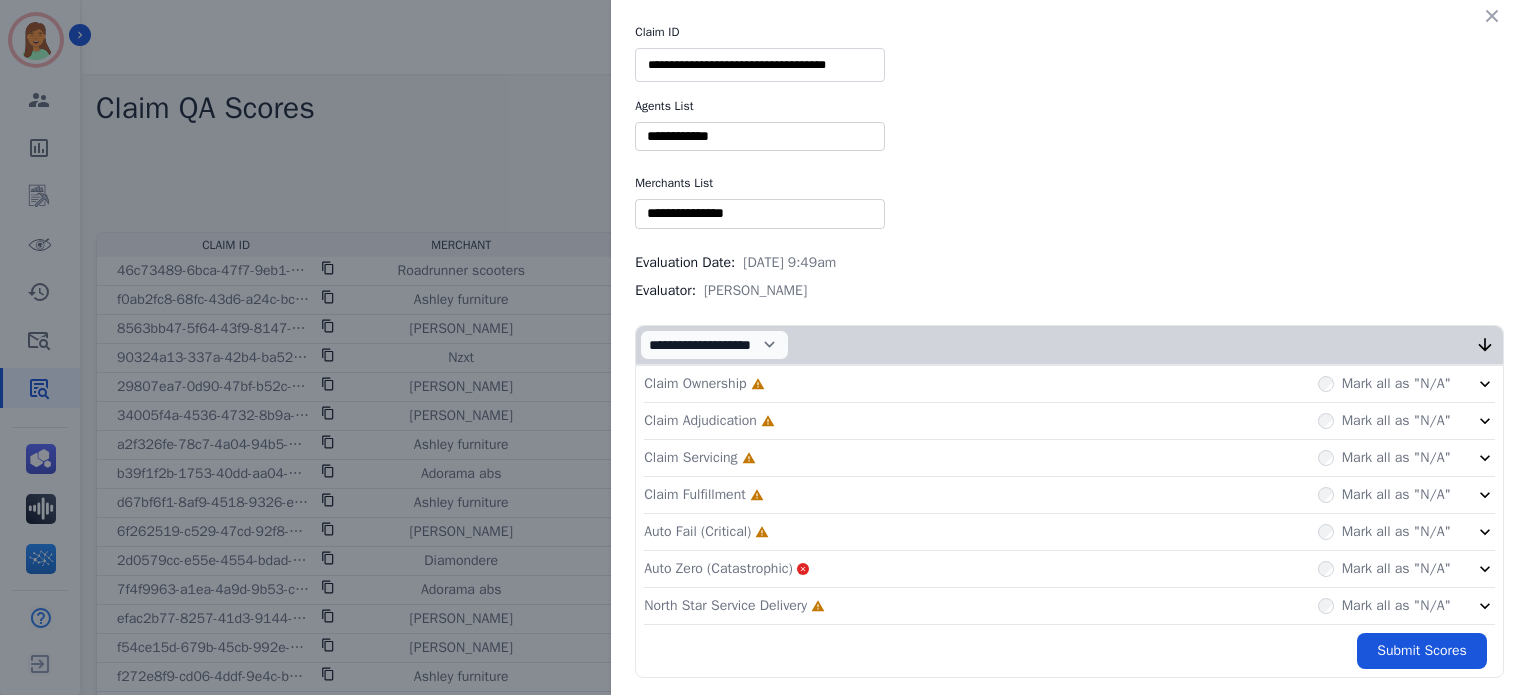 type on "**********" 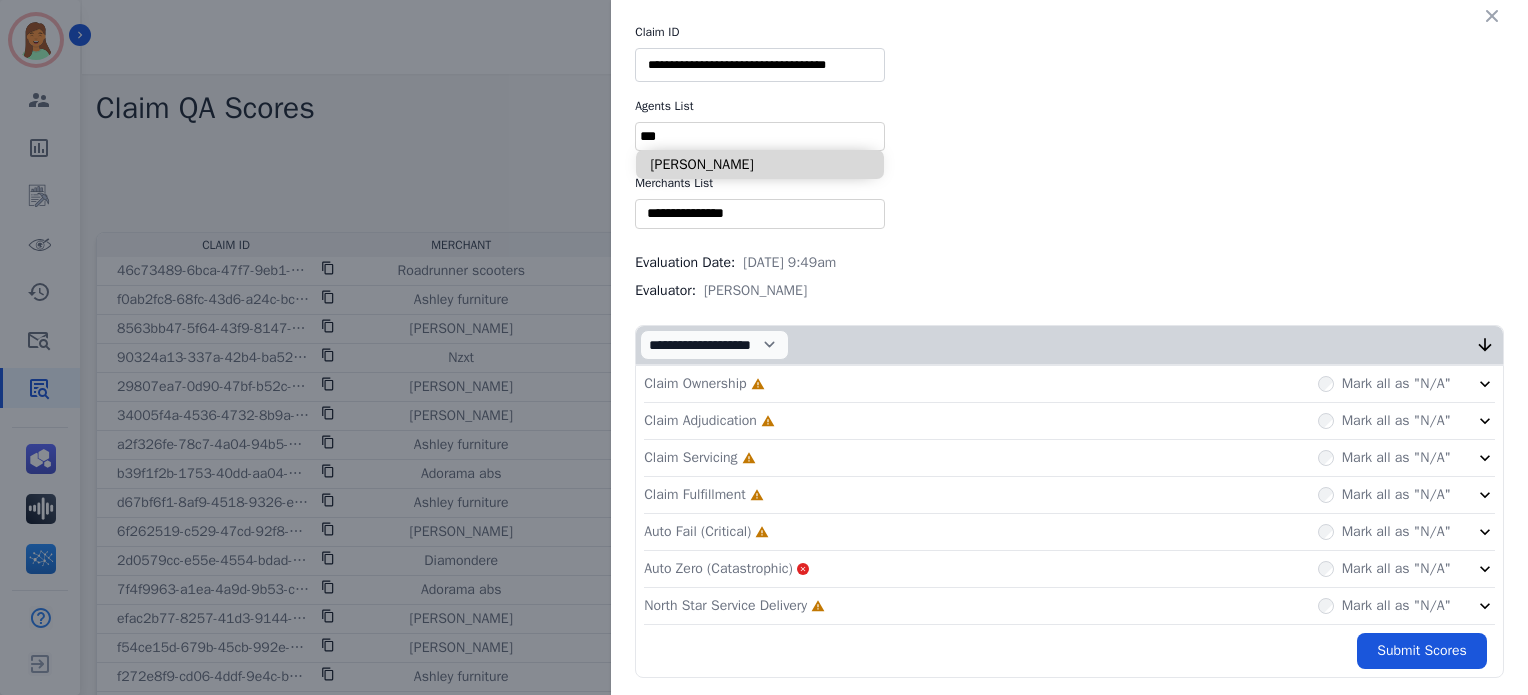 type on "***" 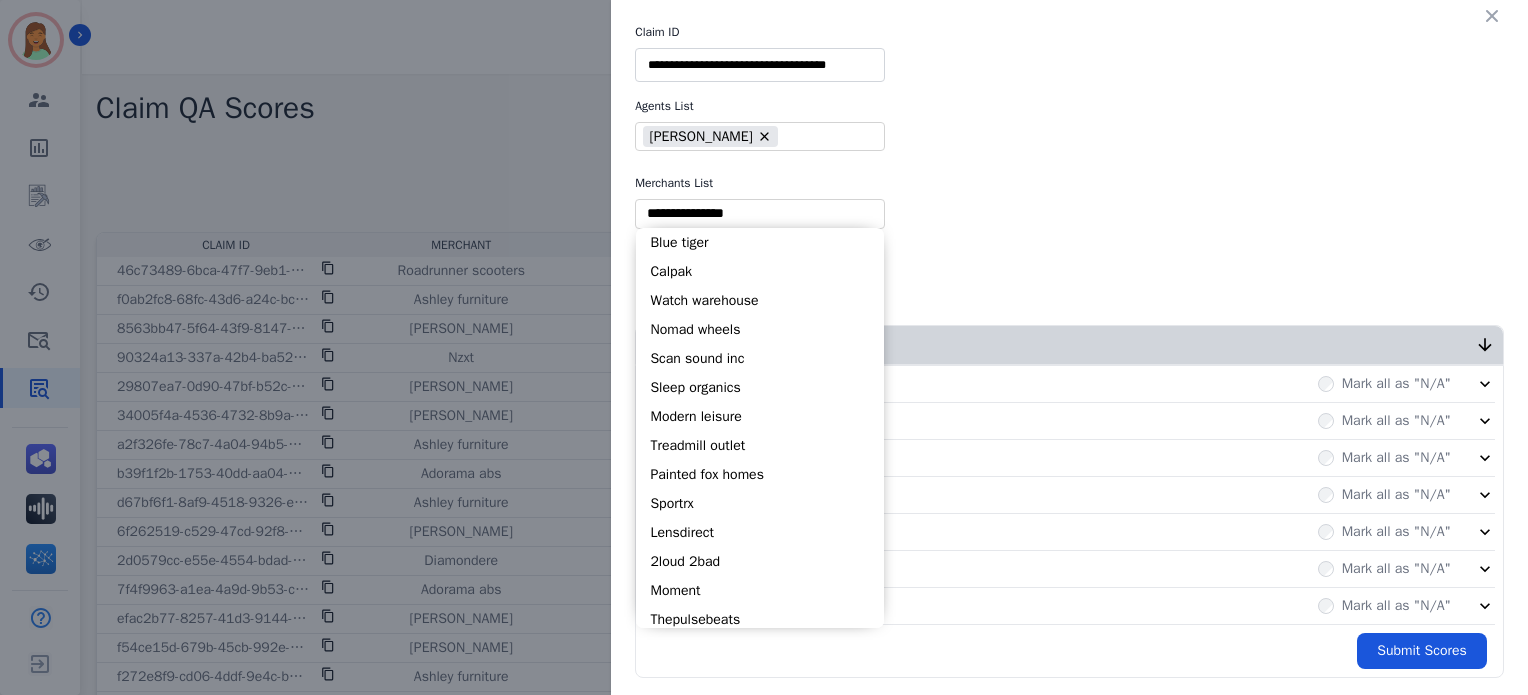 click at bounding box center [760, 213] 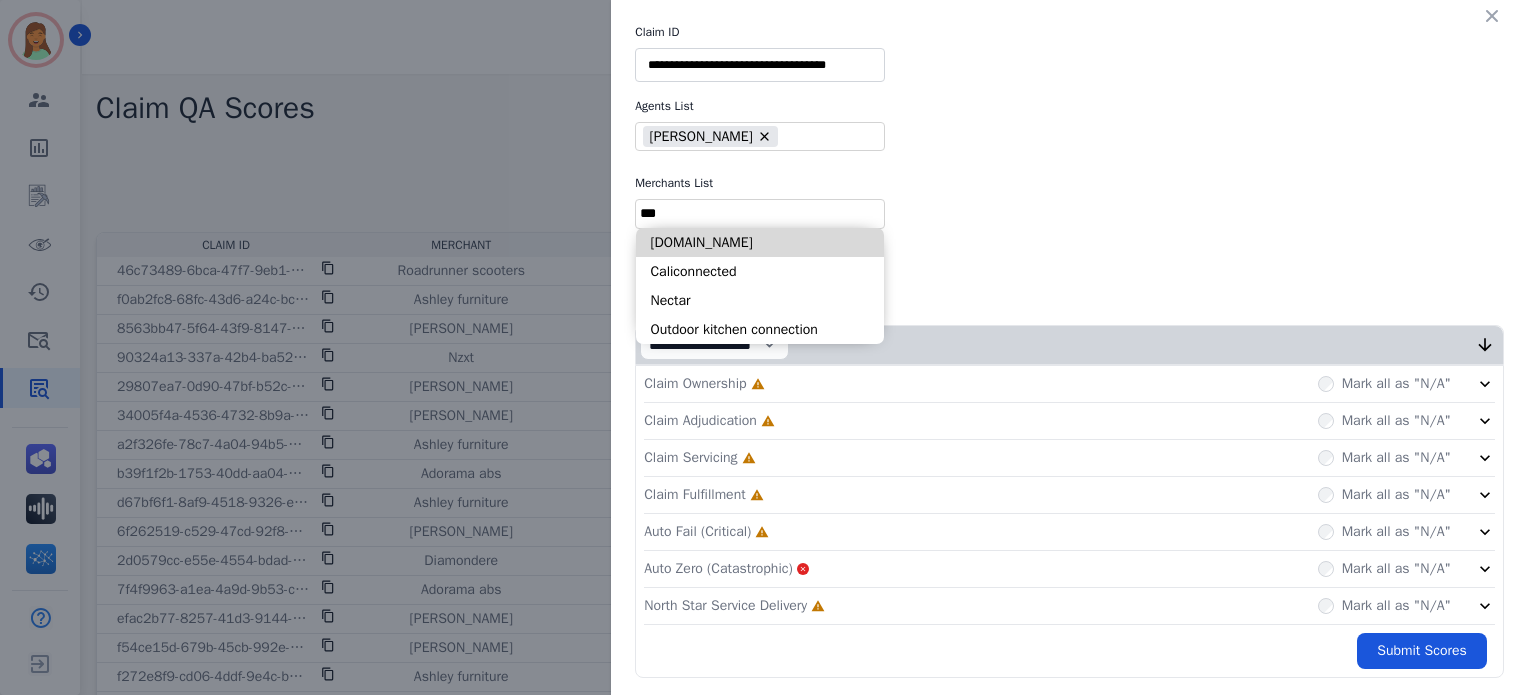 type on "***" 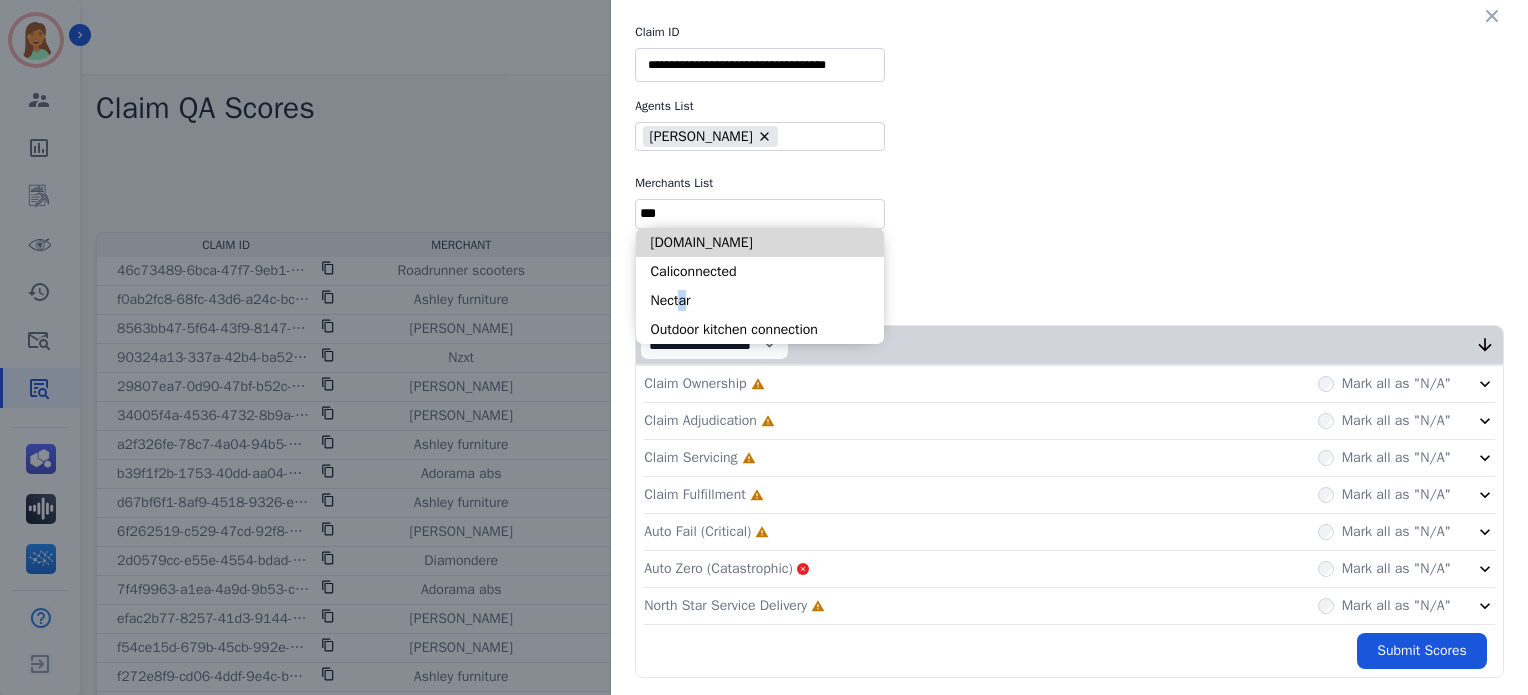 click on "Nectar" at bounding box center (760, 300) 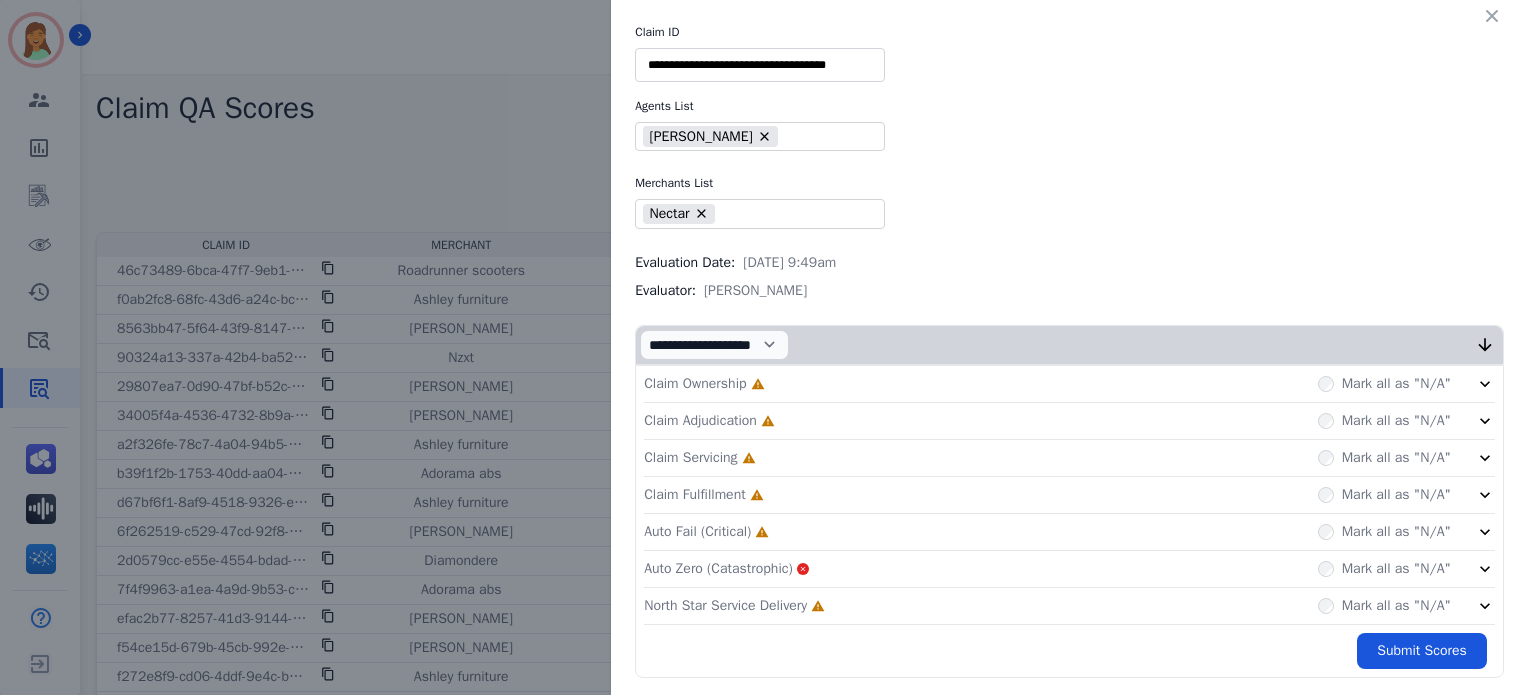 click on "North Star Service Delivery     Incomplete         Mark all as "N/A"" 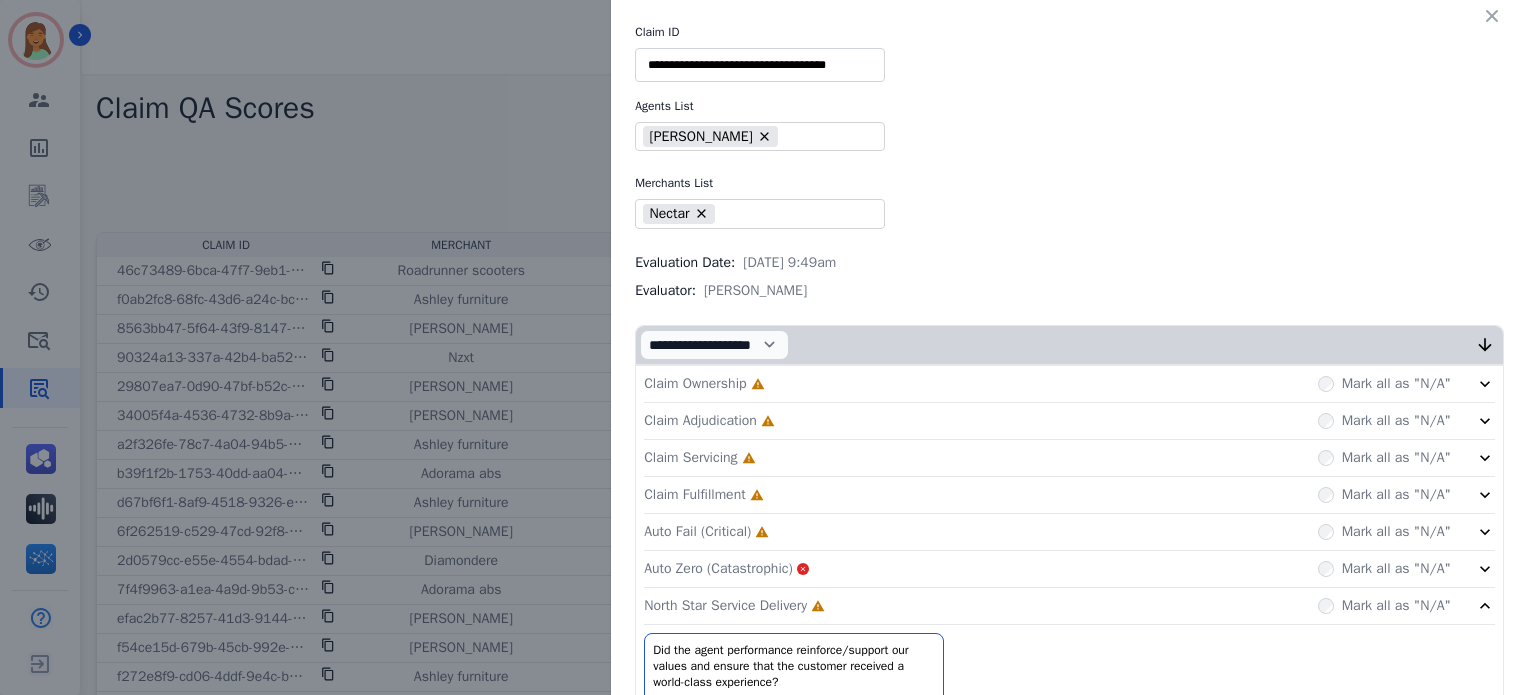 click on "Auto Fail (Critical)     Incomplete         Mark all as "N/A"" 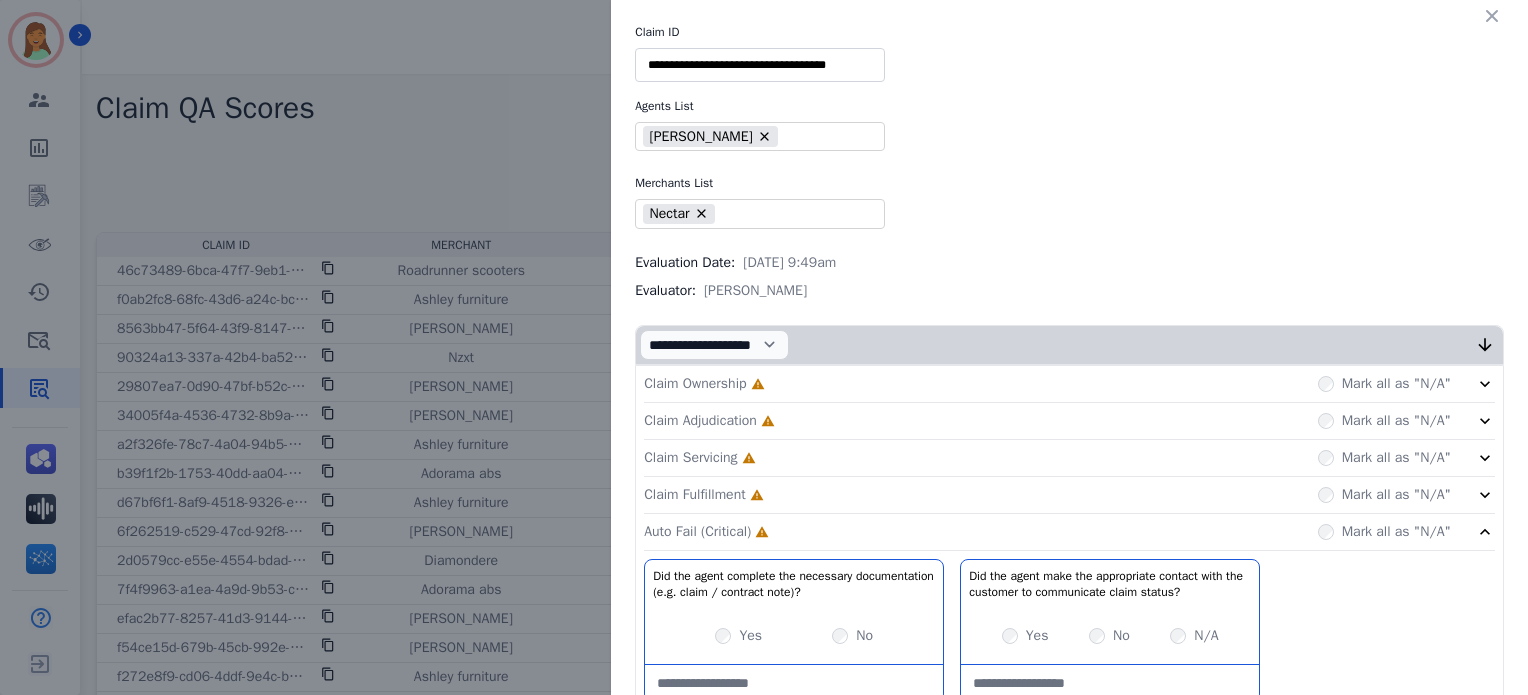 drag, startPoint x: 803, startPoint y: 458, endPoint x: 804, endPoint y: 478, distance: 20.024984 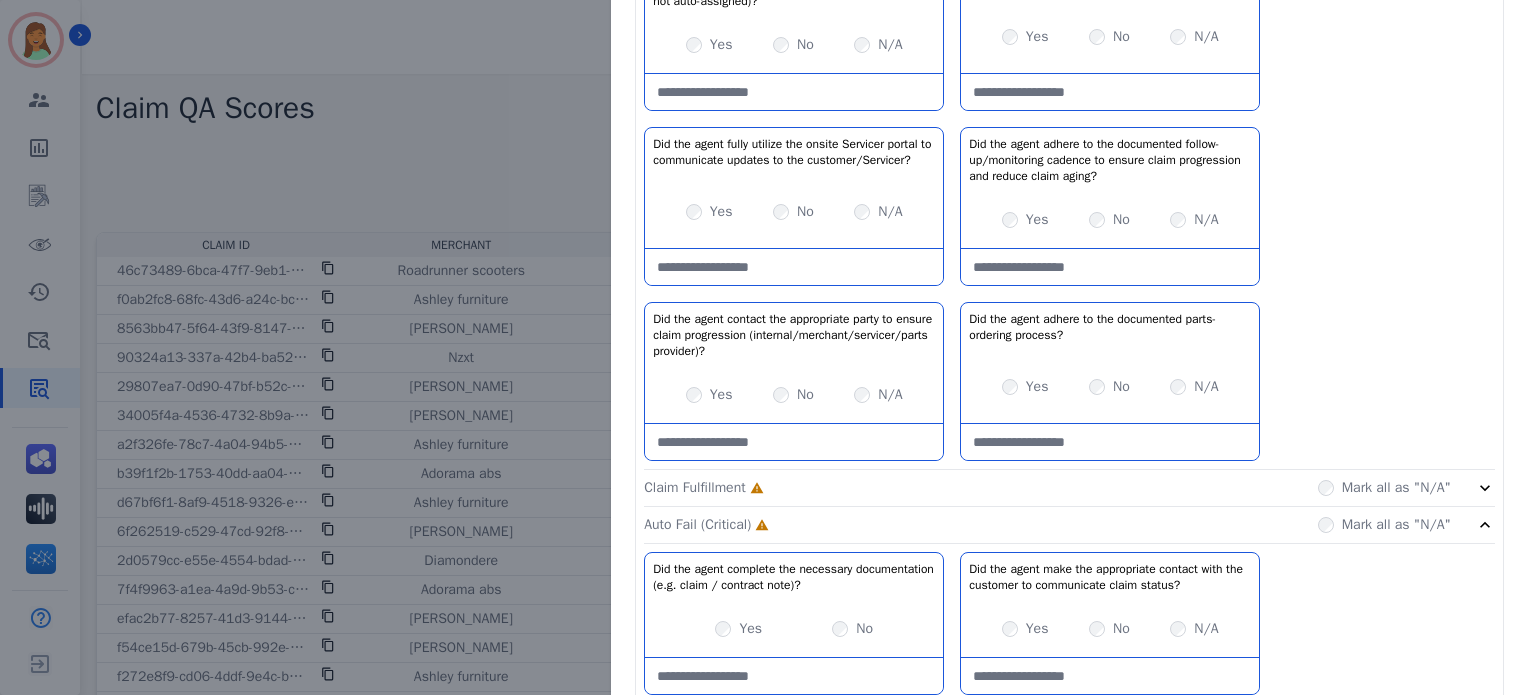 click on "Claim Fulfillment     Incomplete         Mark all as "N/A"" 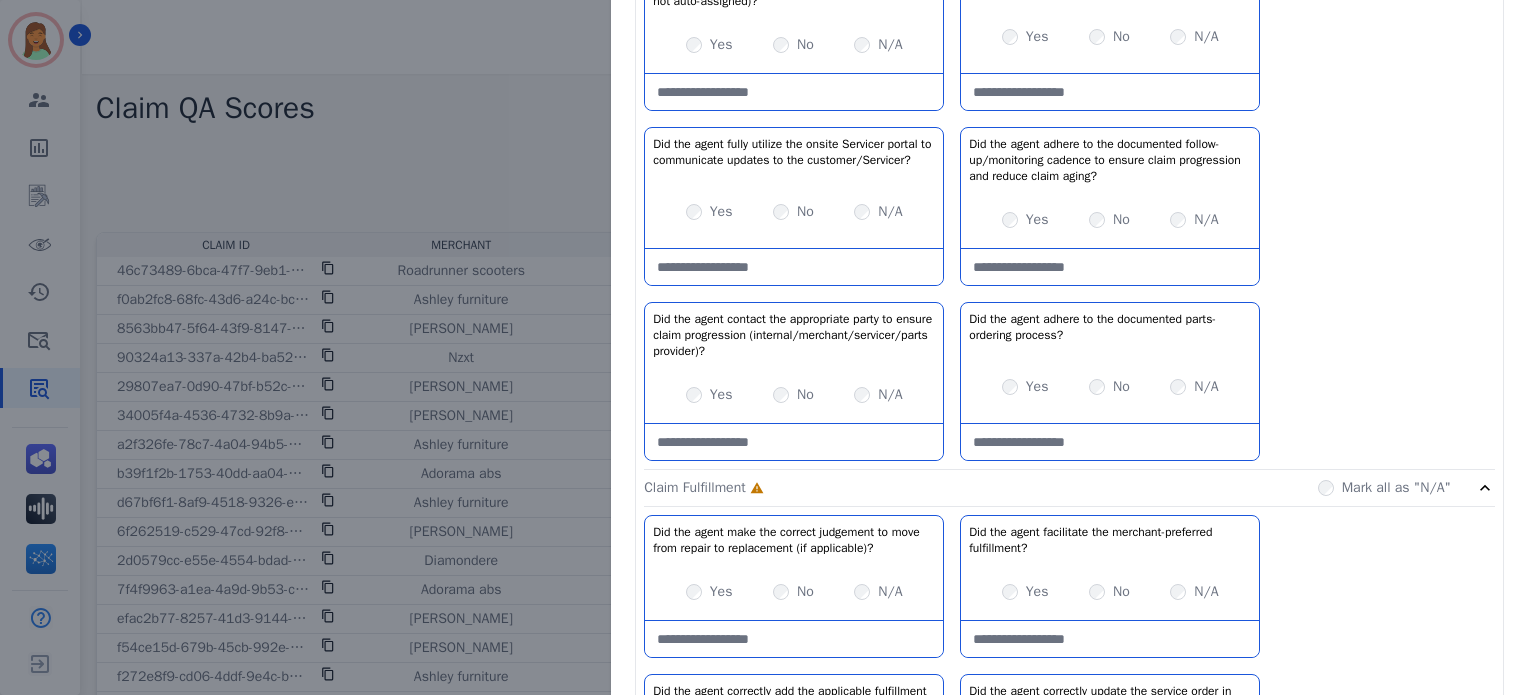 scroll, scrollTop: 133, scrollLeft: 0, axis: vertical 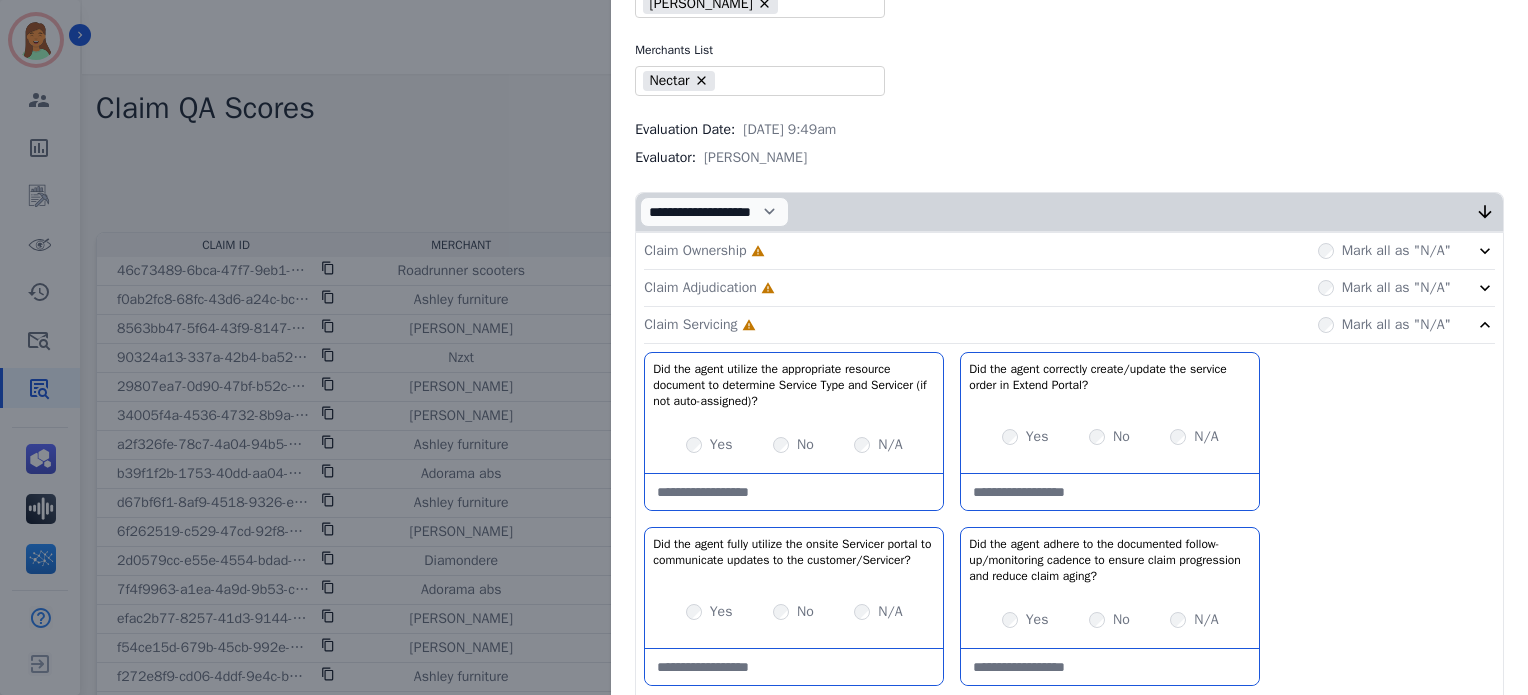 click on "Claim Adjudication" at bounding box center [700, 288] 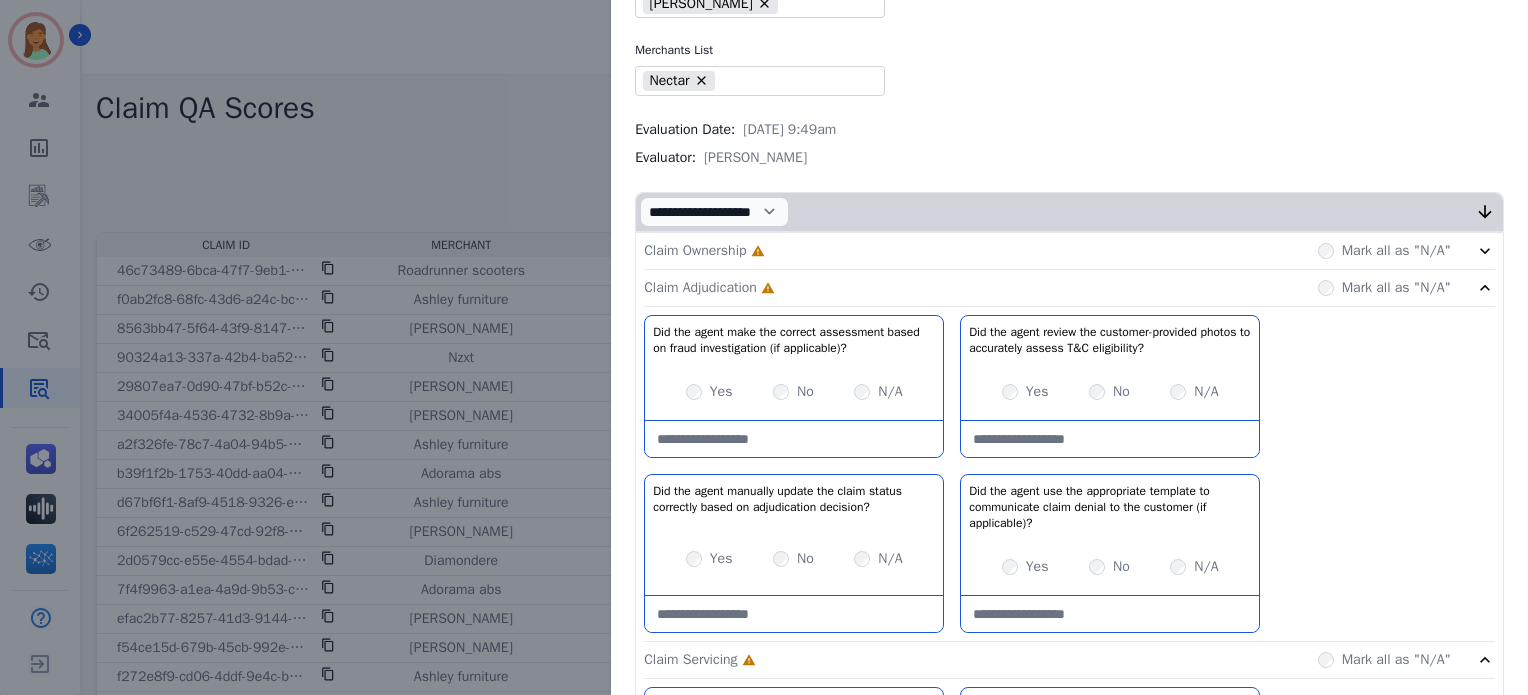 click on "**********" at bounding box center (736, 212) 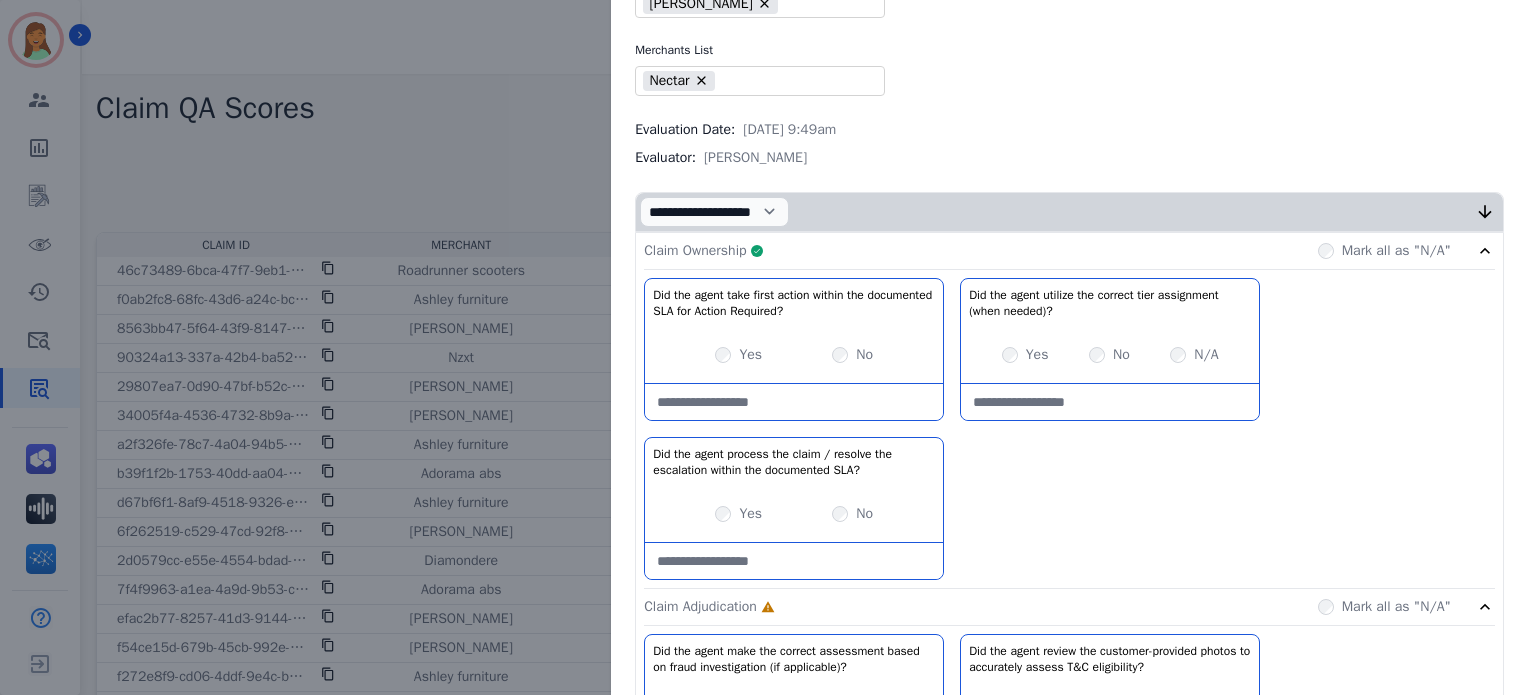 click on "N/A" at bounding box center [1206, 355] 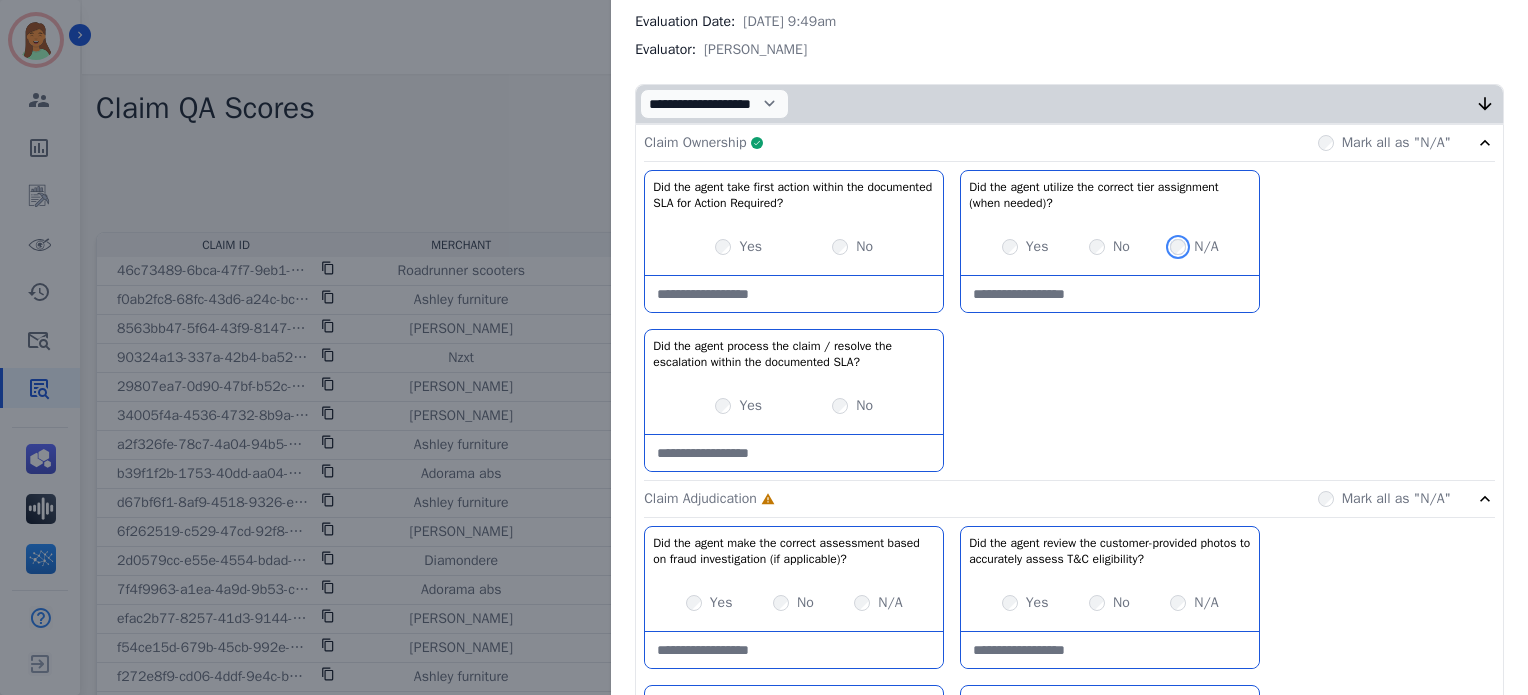 scroll, scrollTop: 254, scrollLeft: 0, axis: vertical 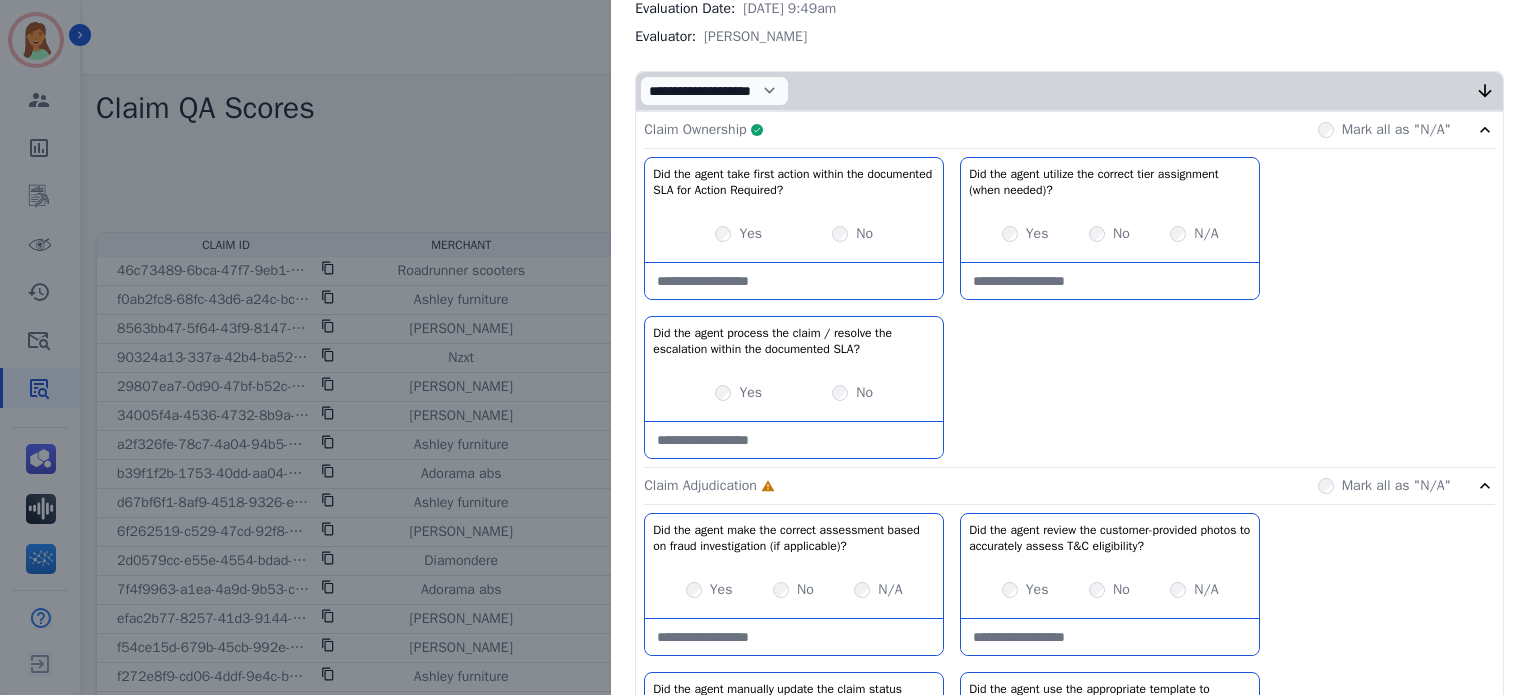 click at bounding box center (794, 281) 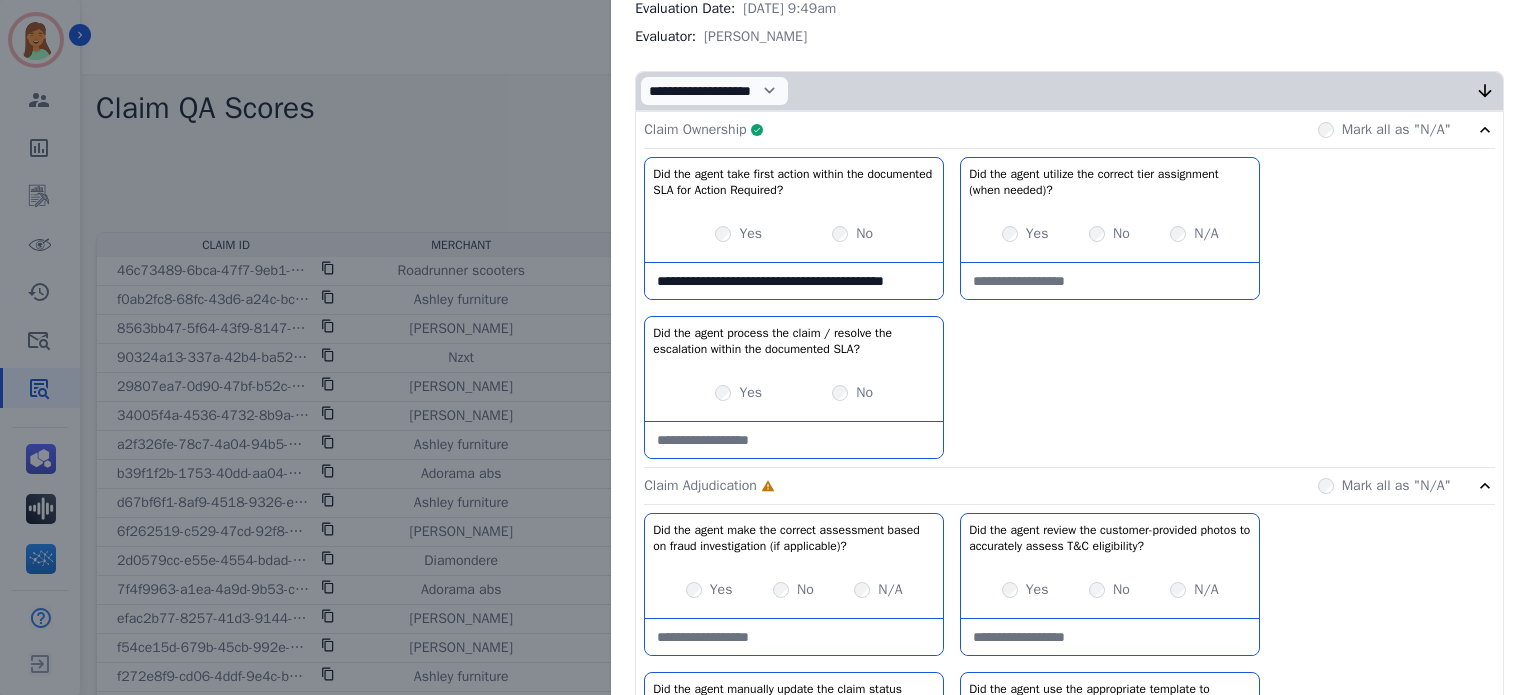 scroll, scrollTop: 11, scrollLeft: 0, axis: vertical 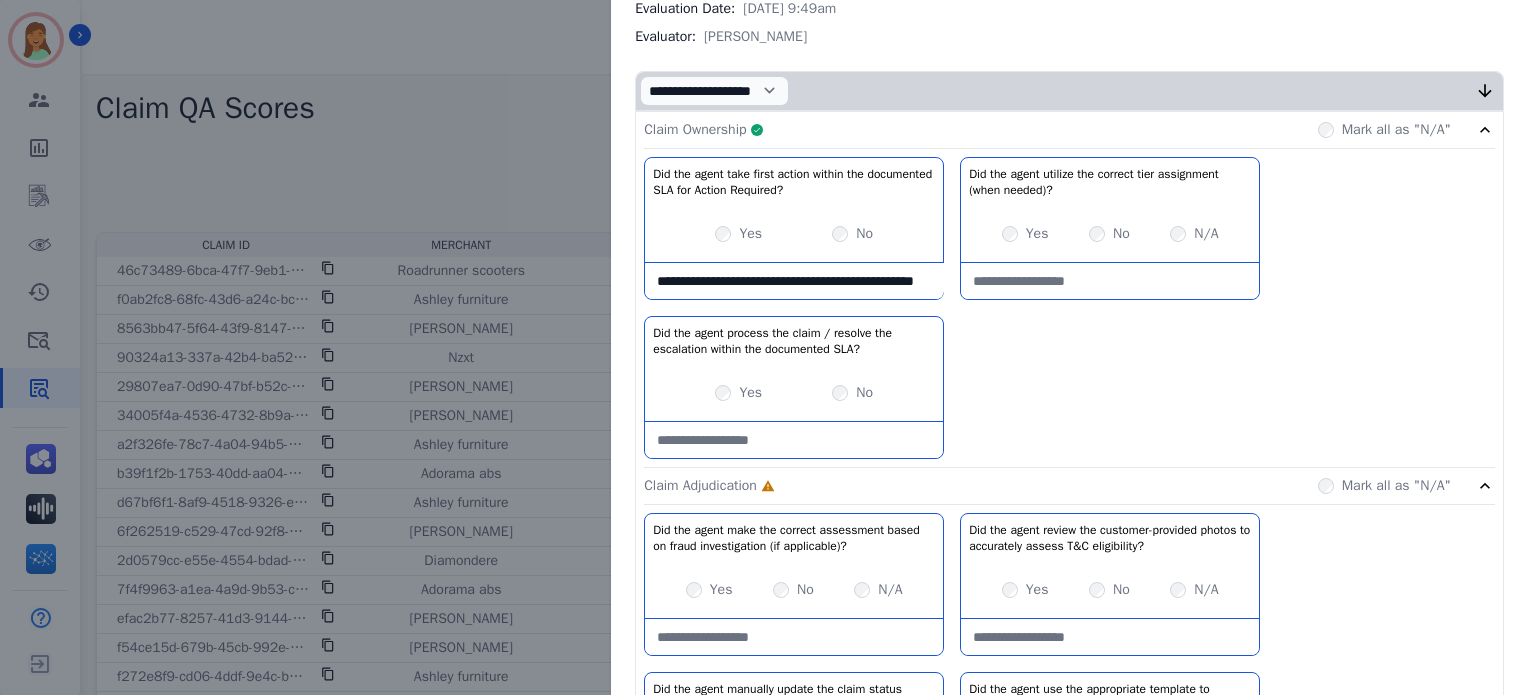 type on "**********" 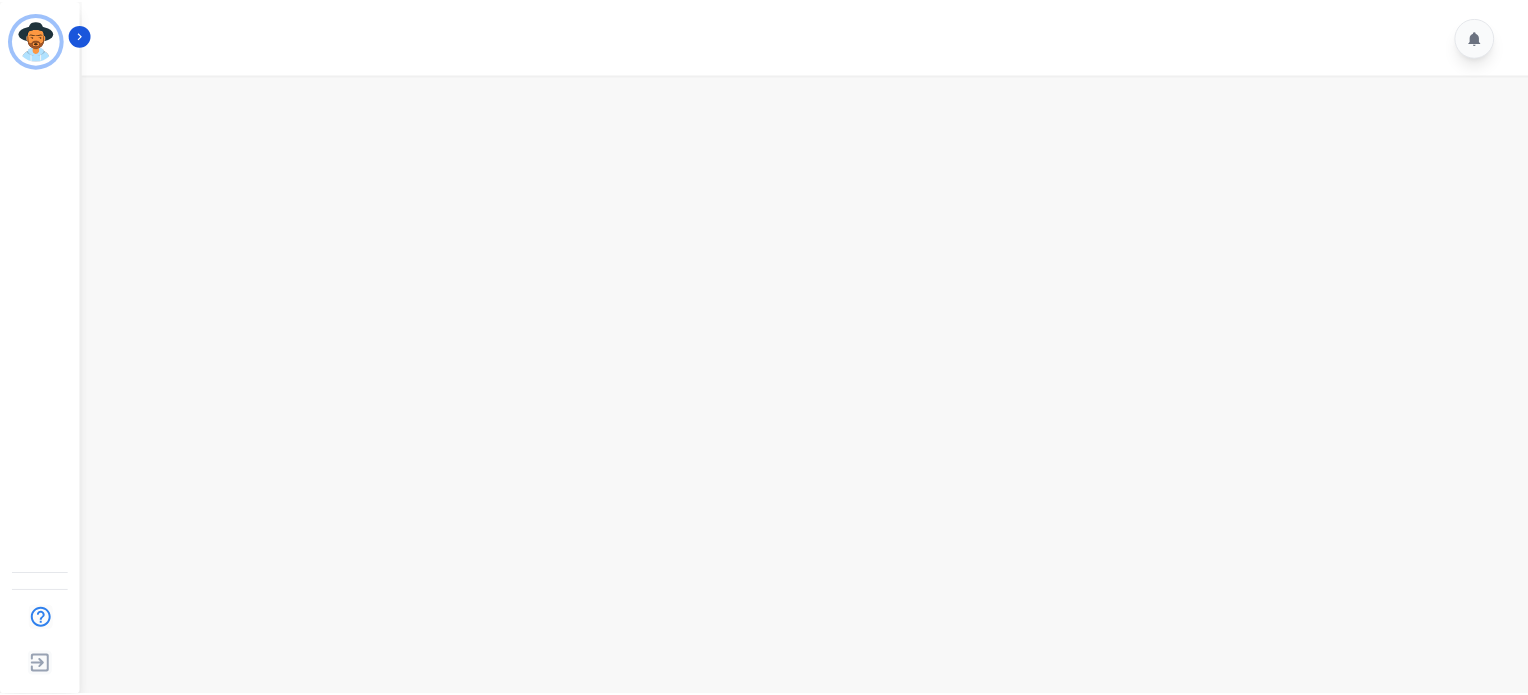 scroll, scrollTop: 0, scrollLeft: 0, axis: both 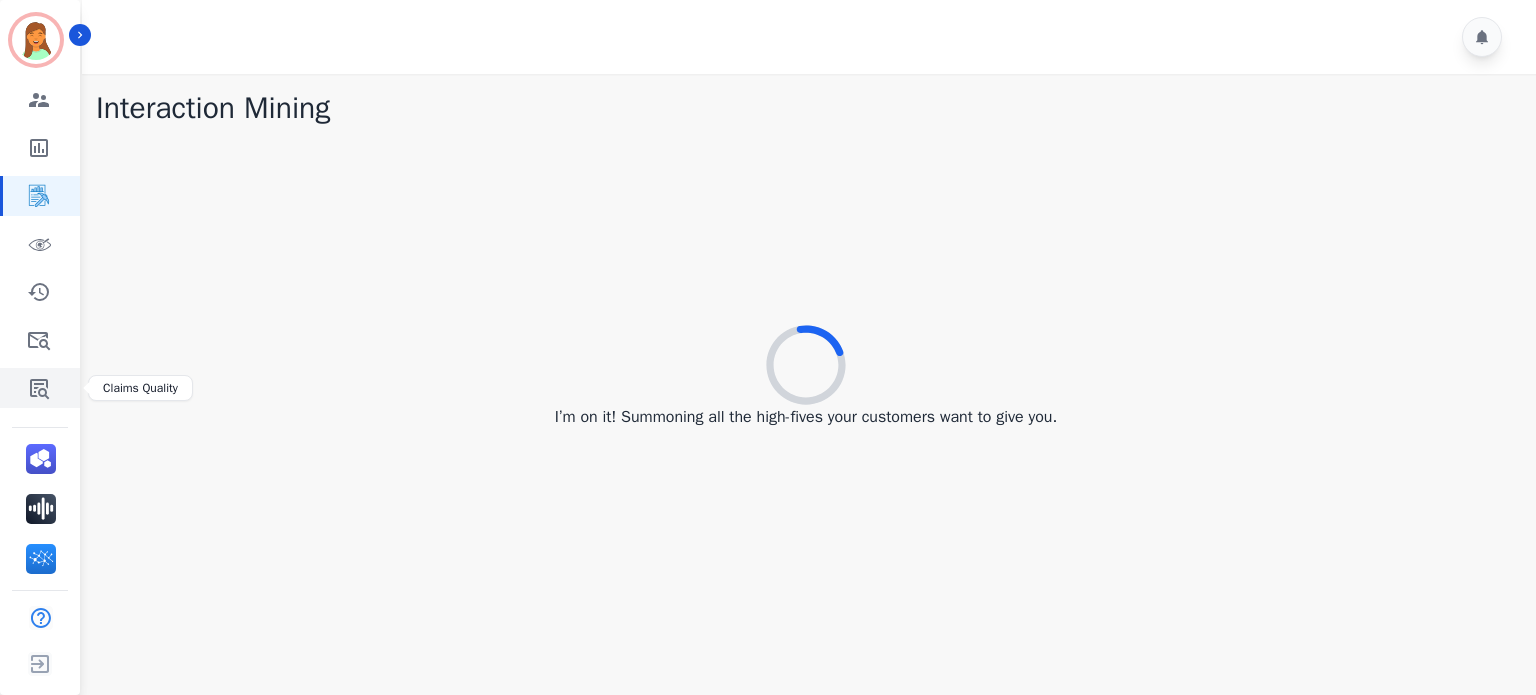 click 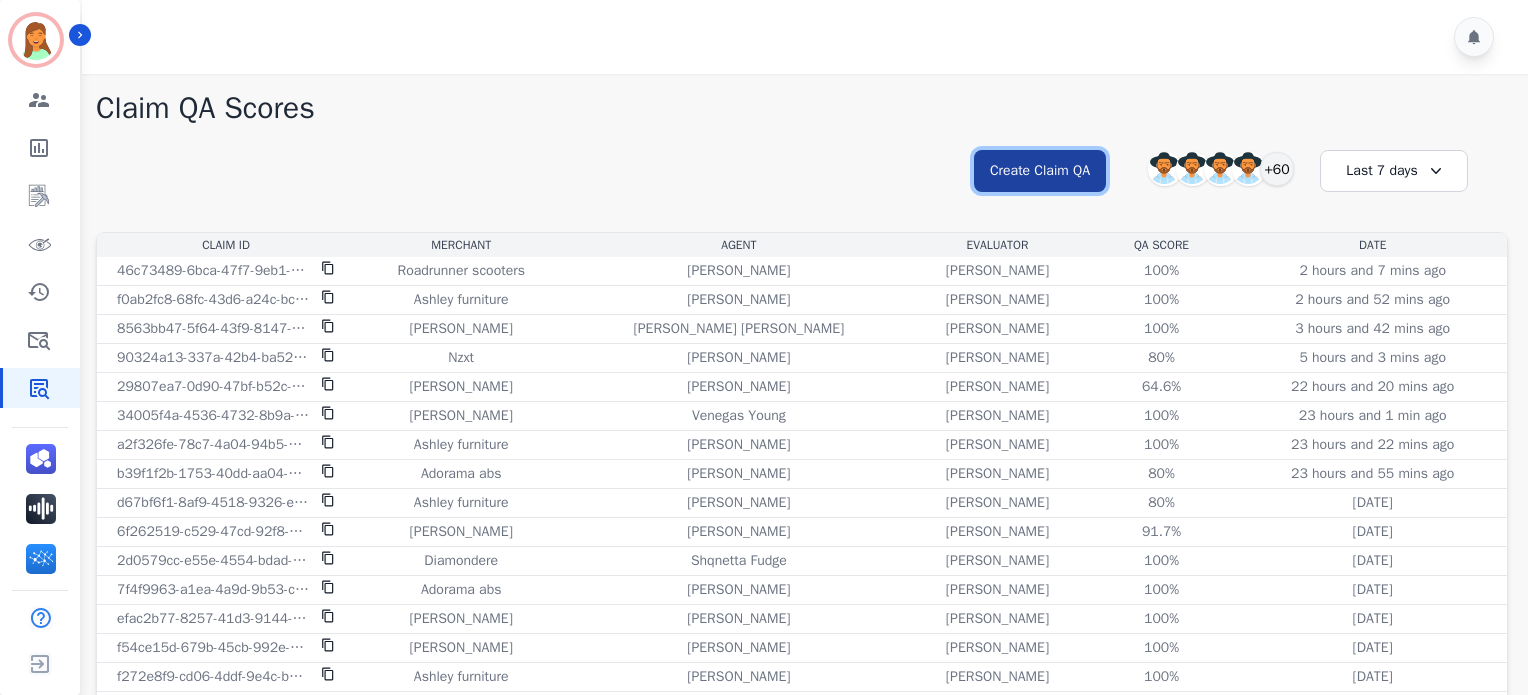 click on "Create Claim QA" at bounding box center [1040, 171] 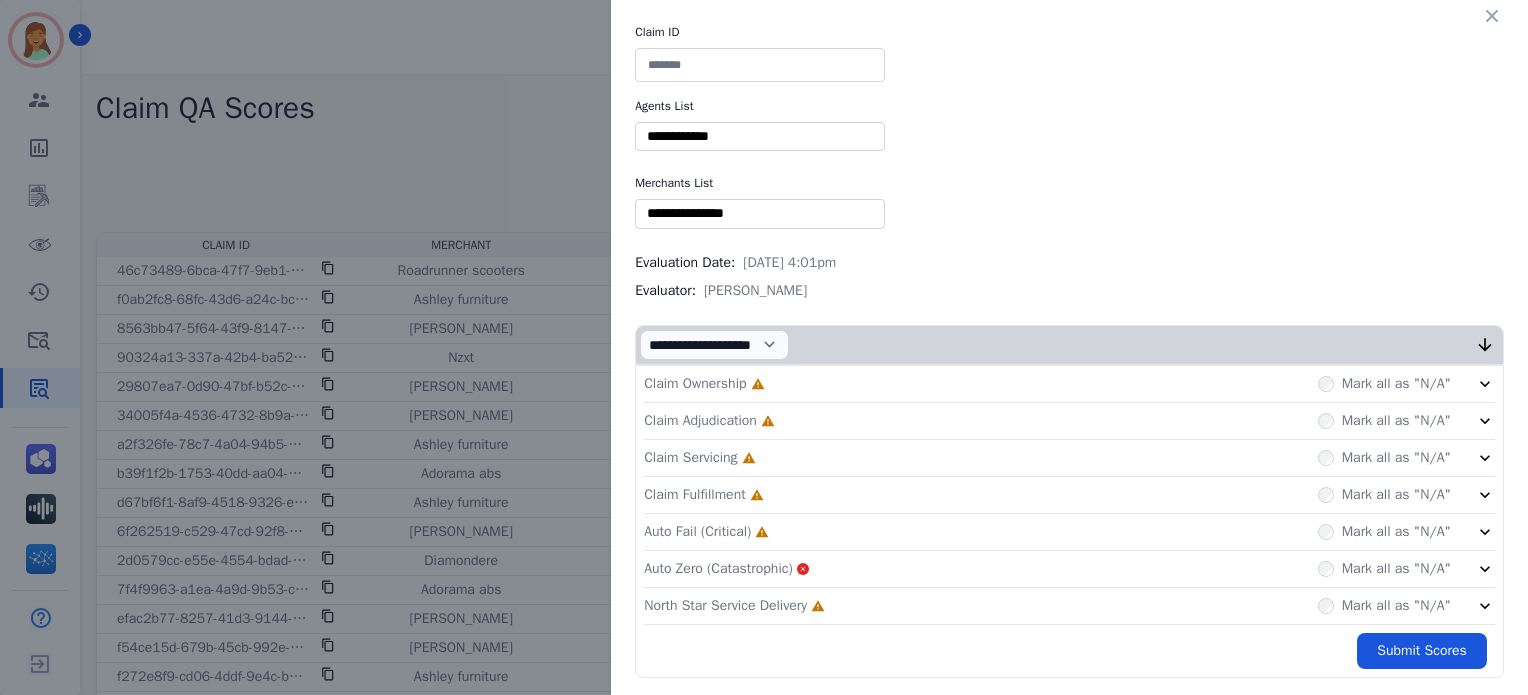 click on "Claim ID" at bounding box center [1069, 32] 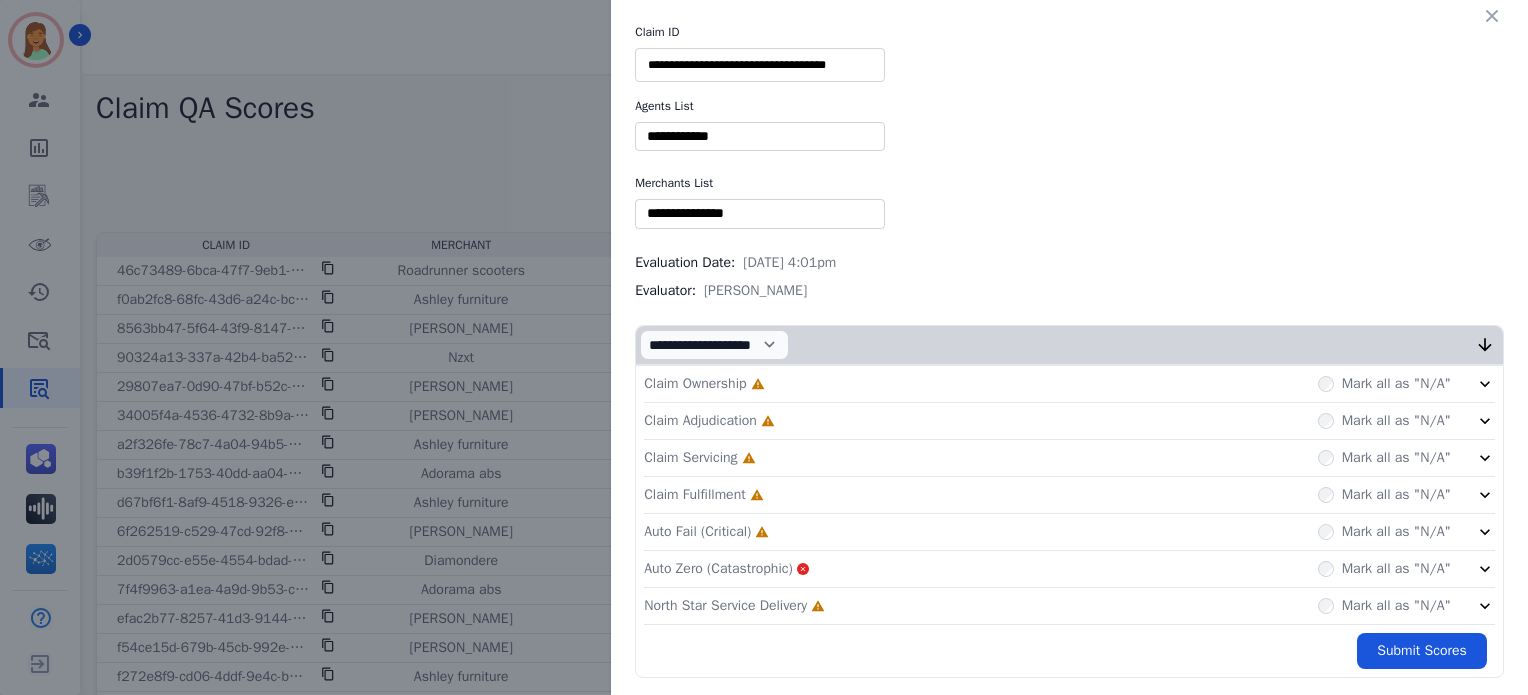 type on "**********" 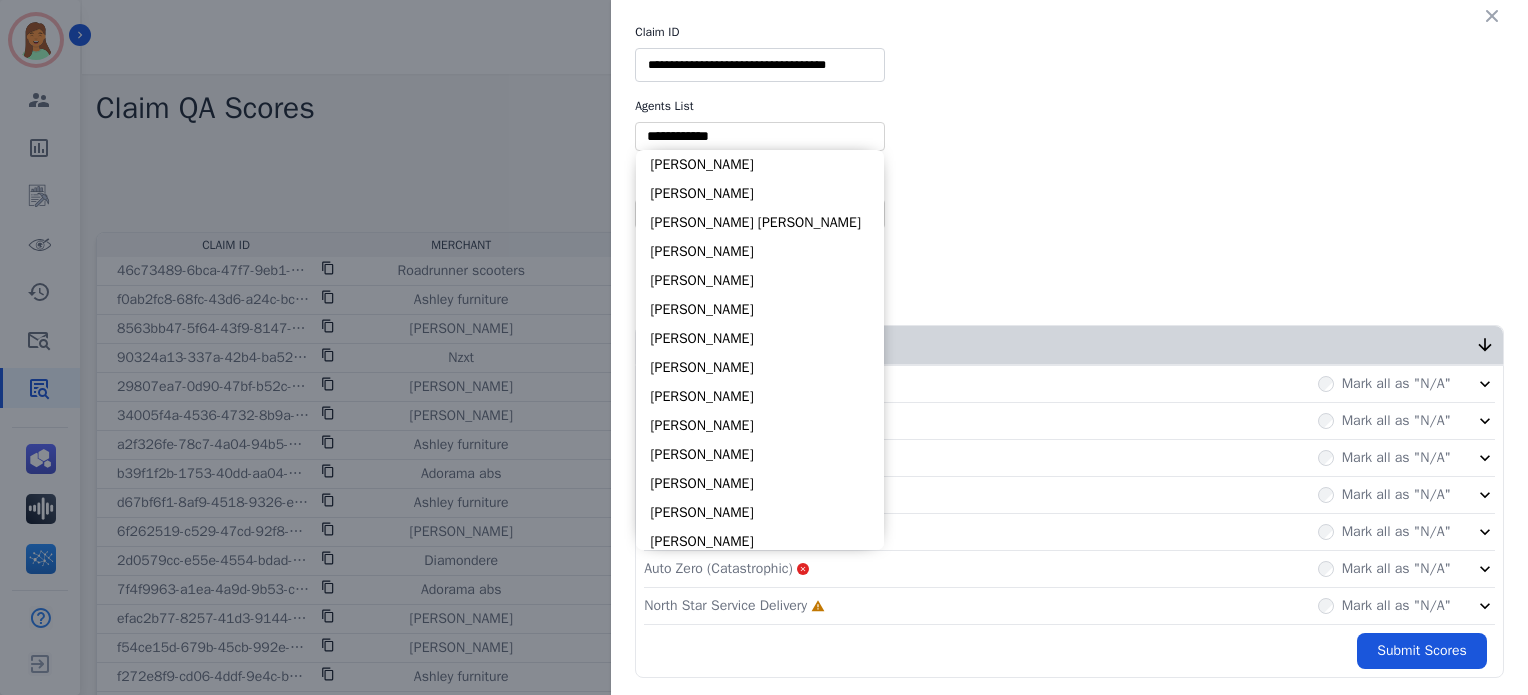 click at bounding box center (760, 136) 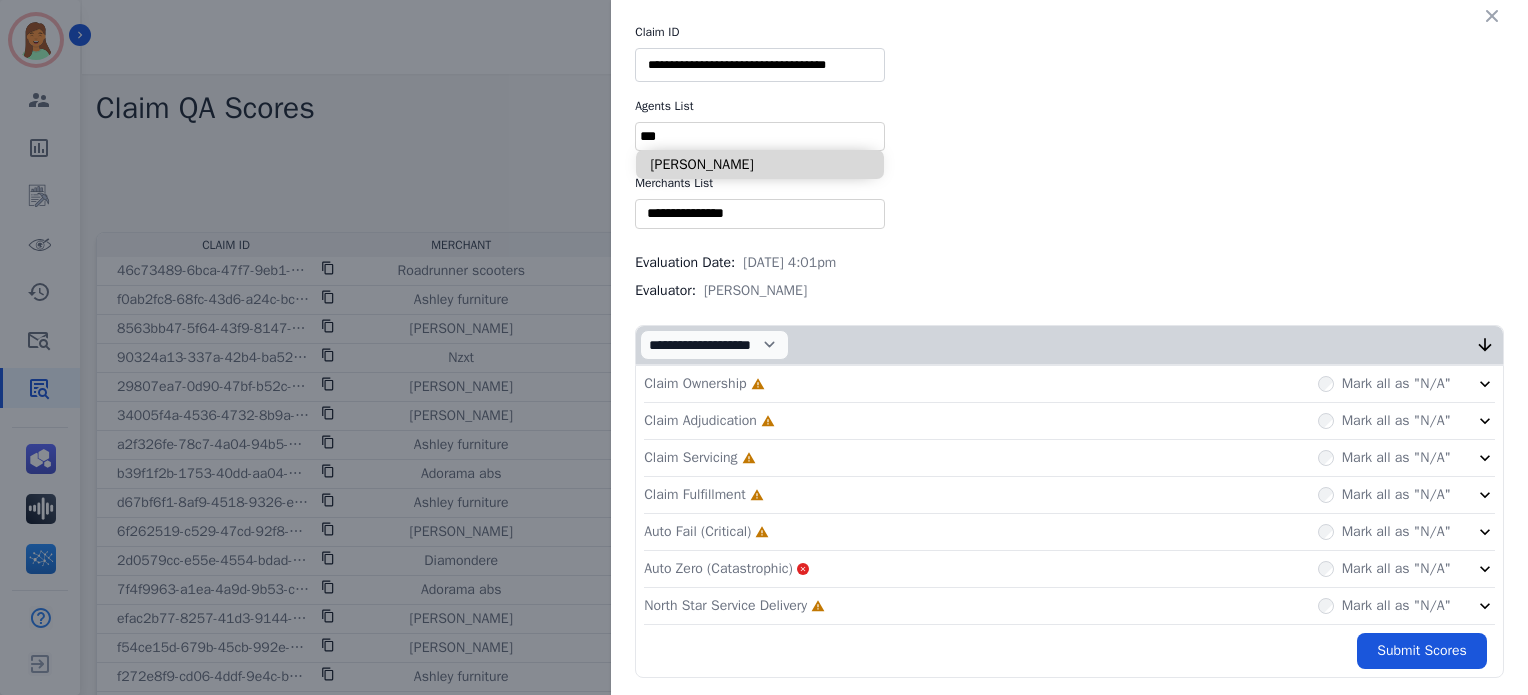 type on "***" 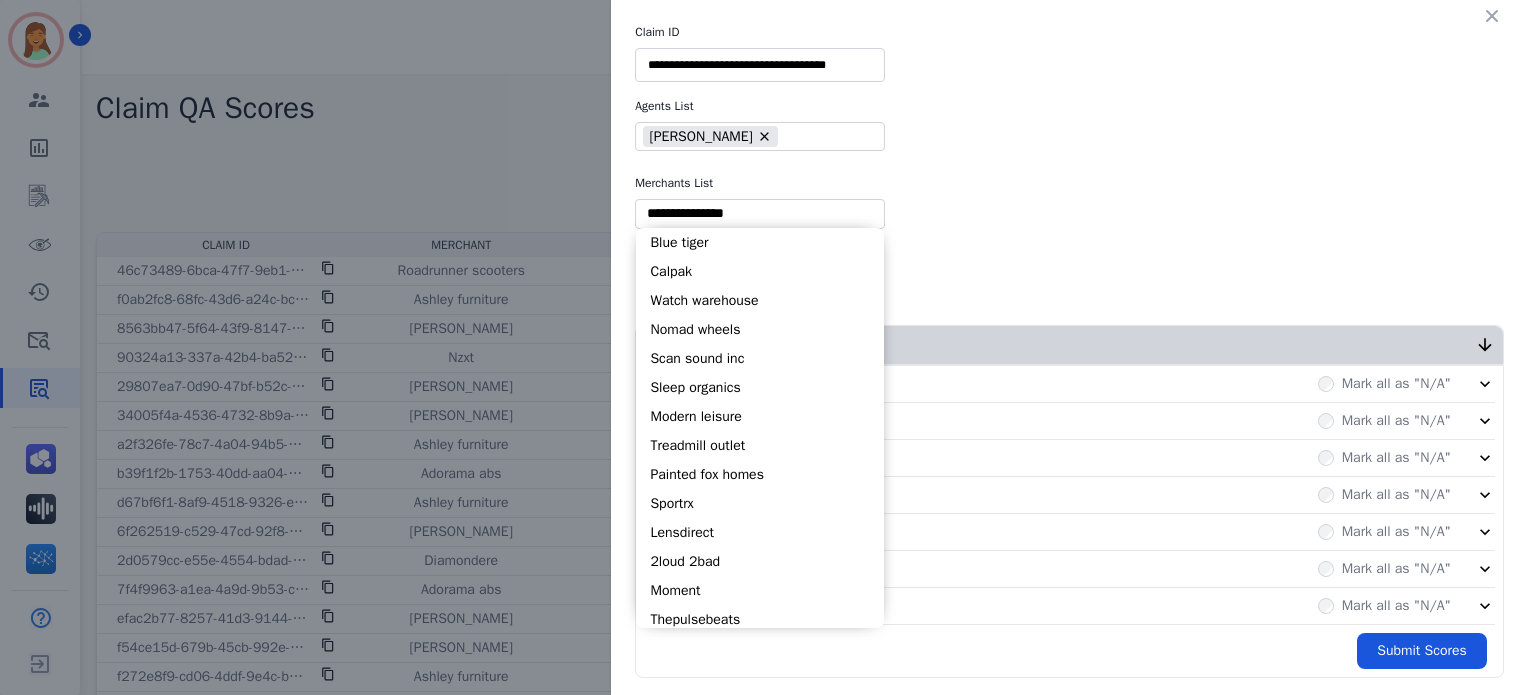 click at bounding box center [760, 213] 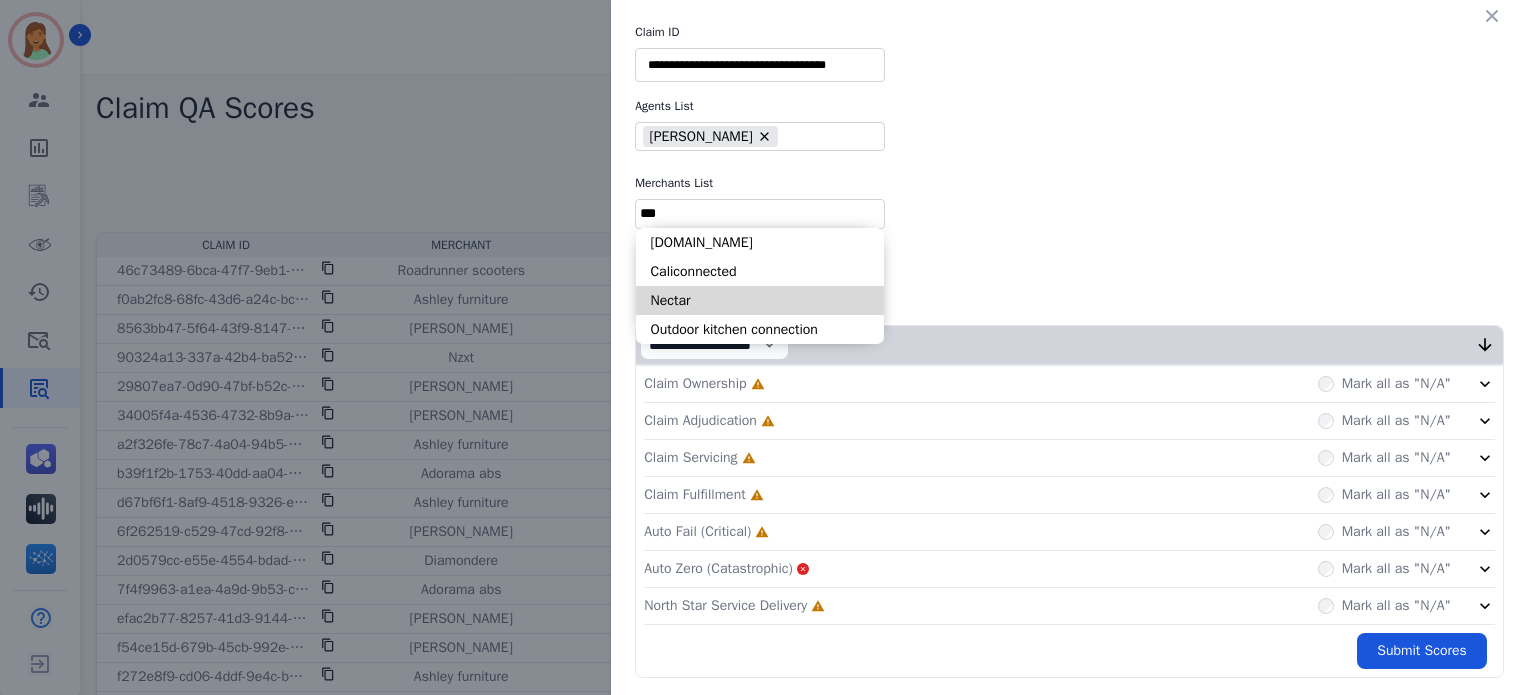 type on "***" 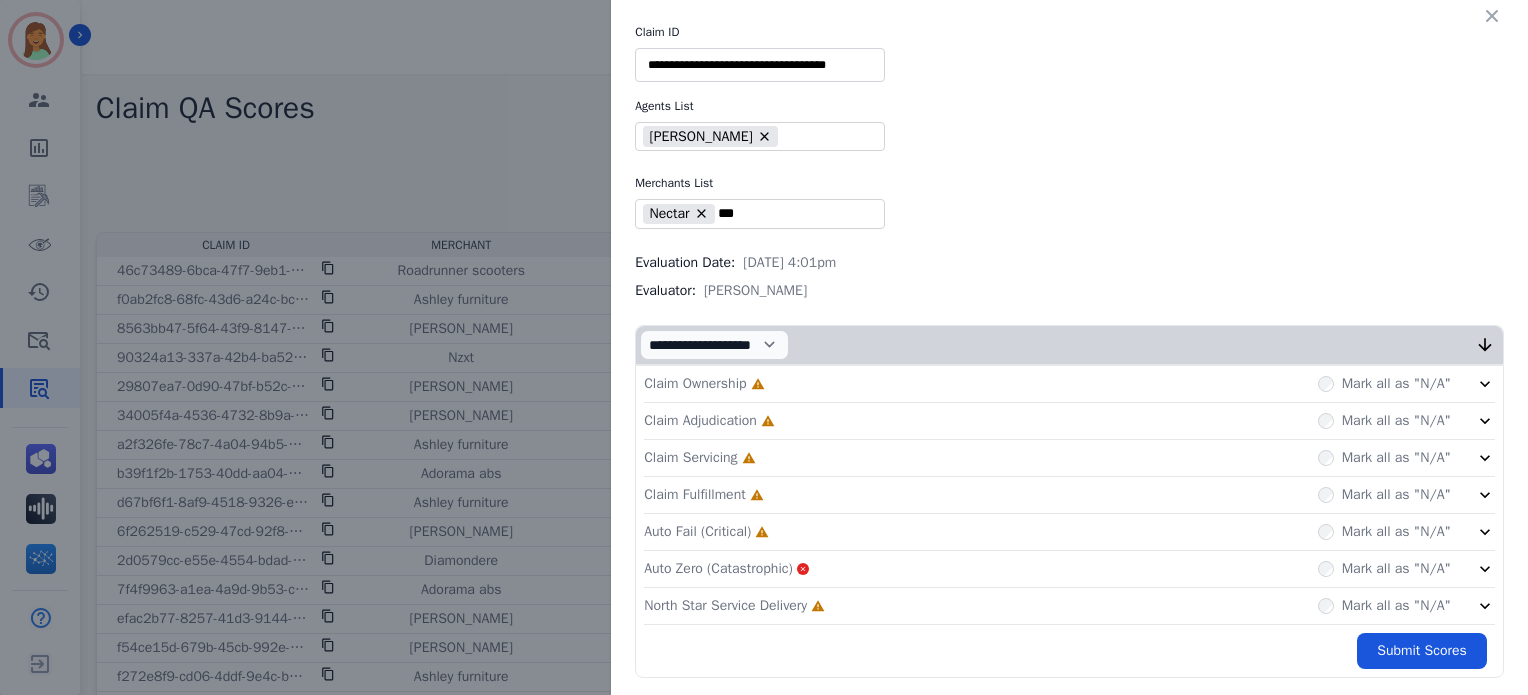 type on "**********" 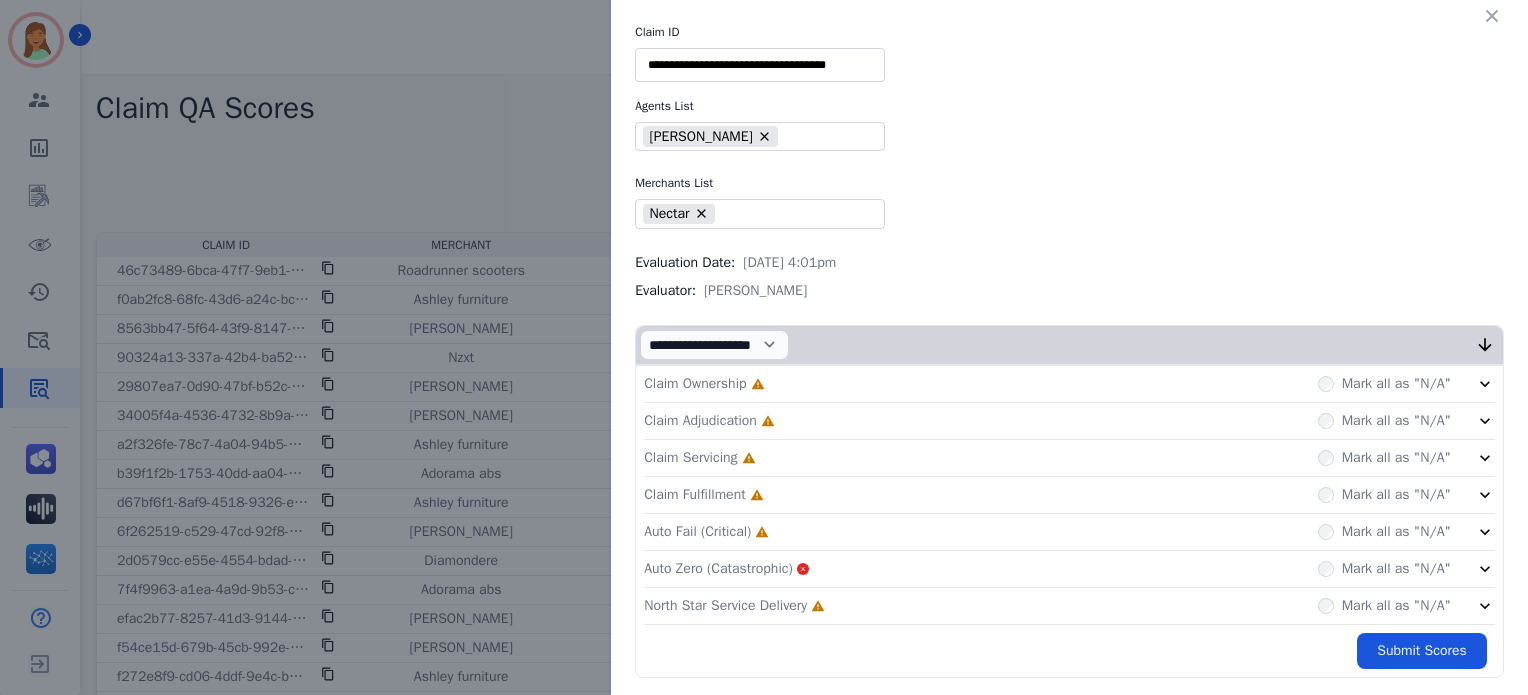 click on "North Star Service Delivery     Incomplete         Mark all as "N/A"" 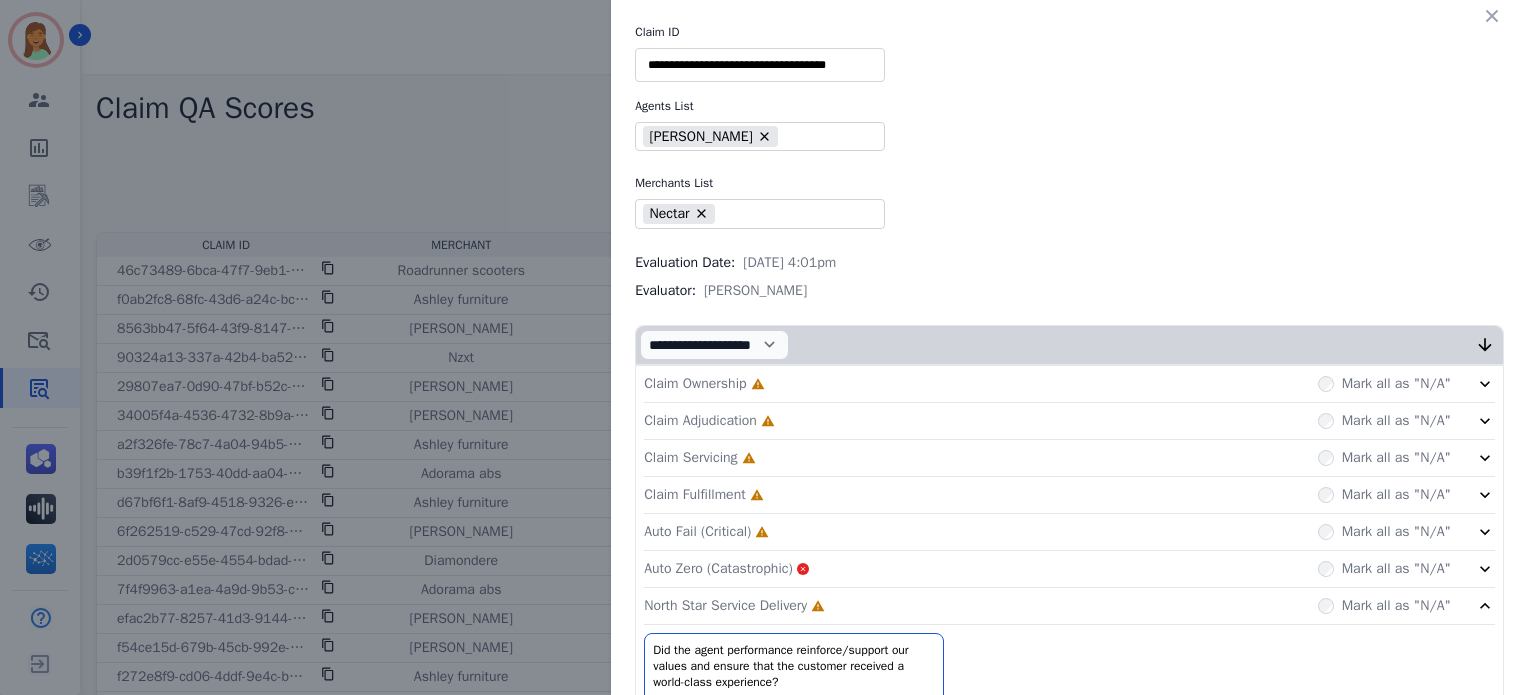 click on "Claim Ownership     Incomplete         Mark all as "N/A"" at bounding box center (1069, 384) 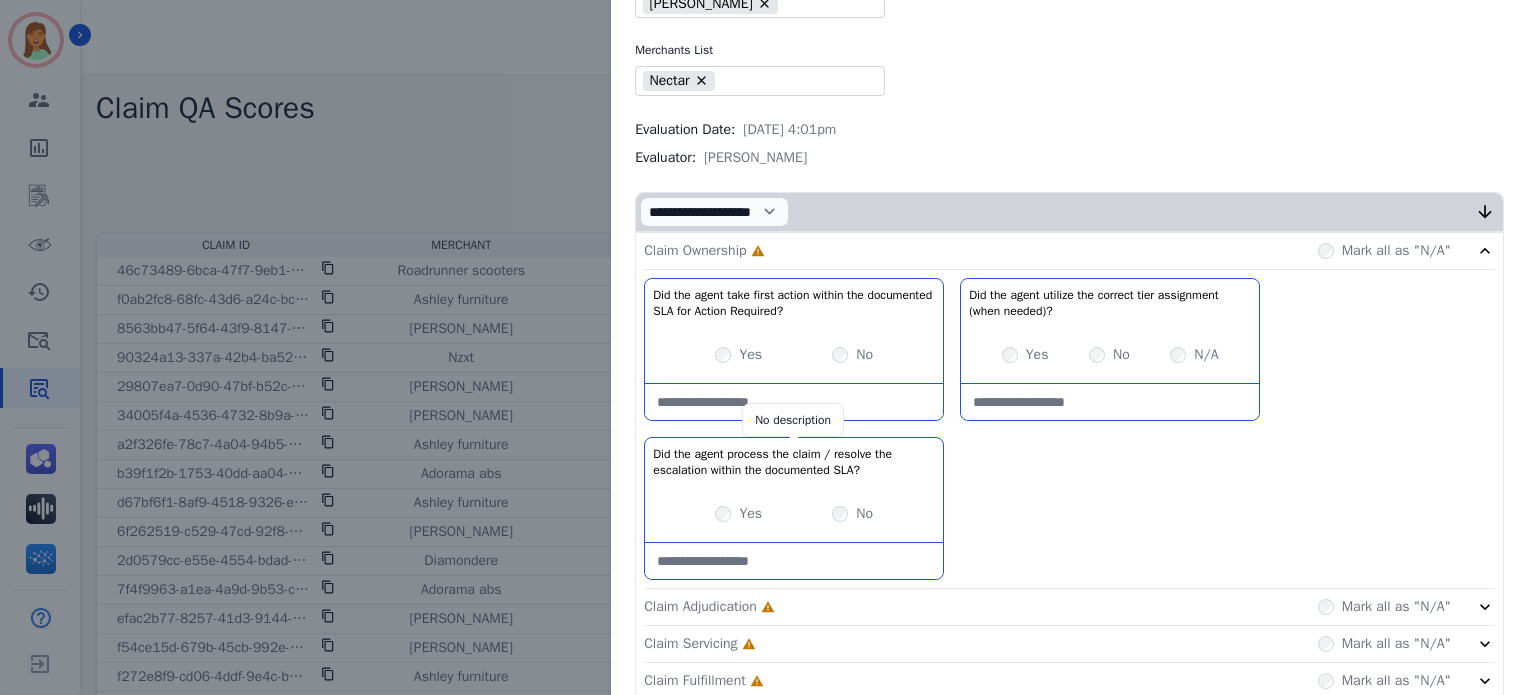 scroll, scrollTop: 266, scrollLeft: 0, axis: vertical 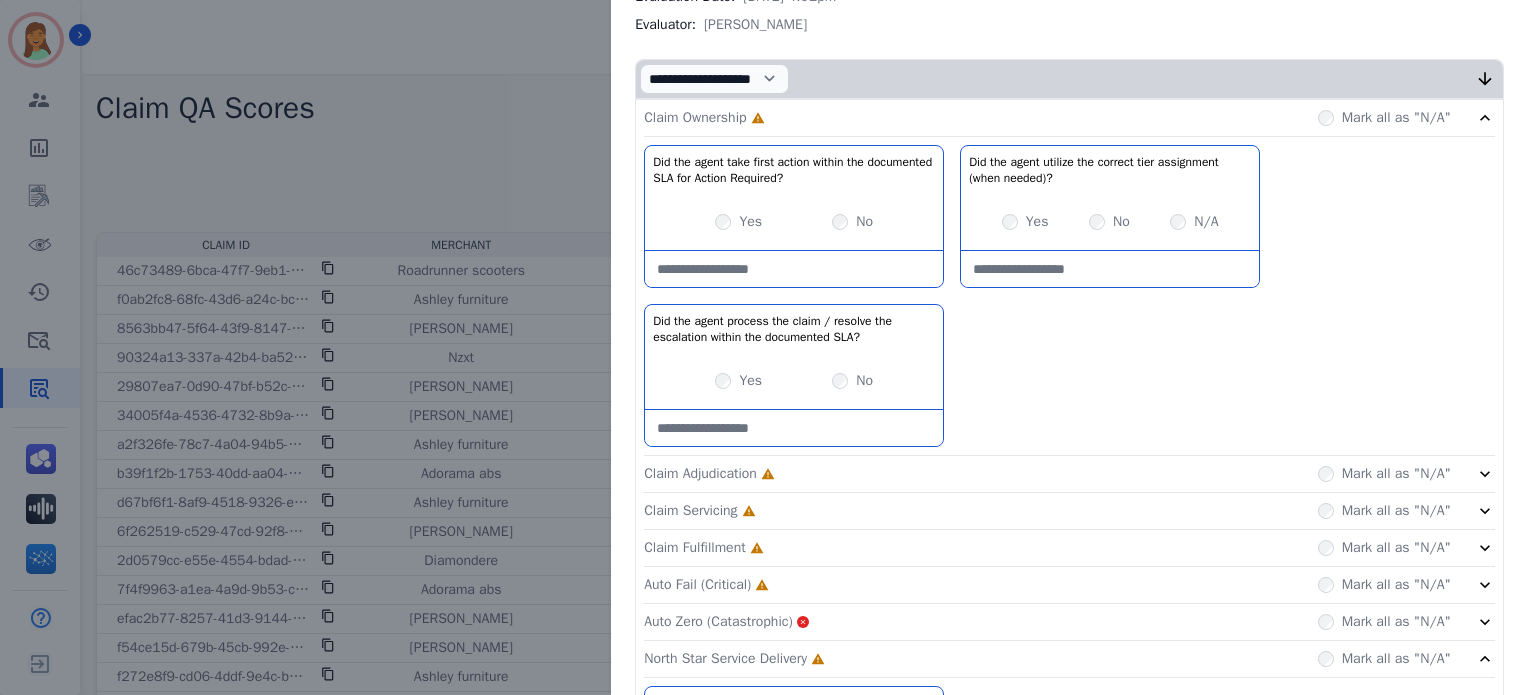 click at bounding box center (794, 269) 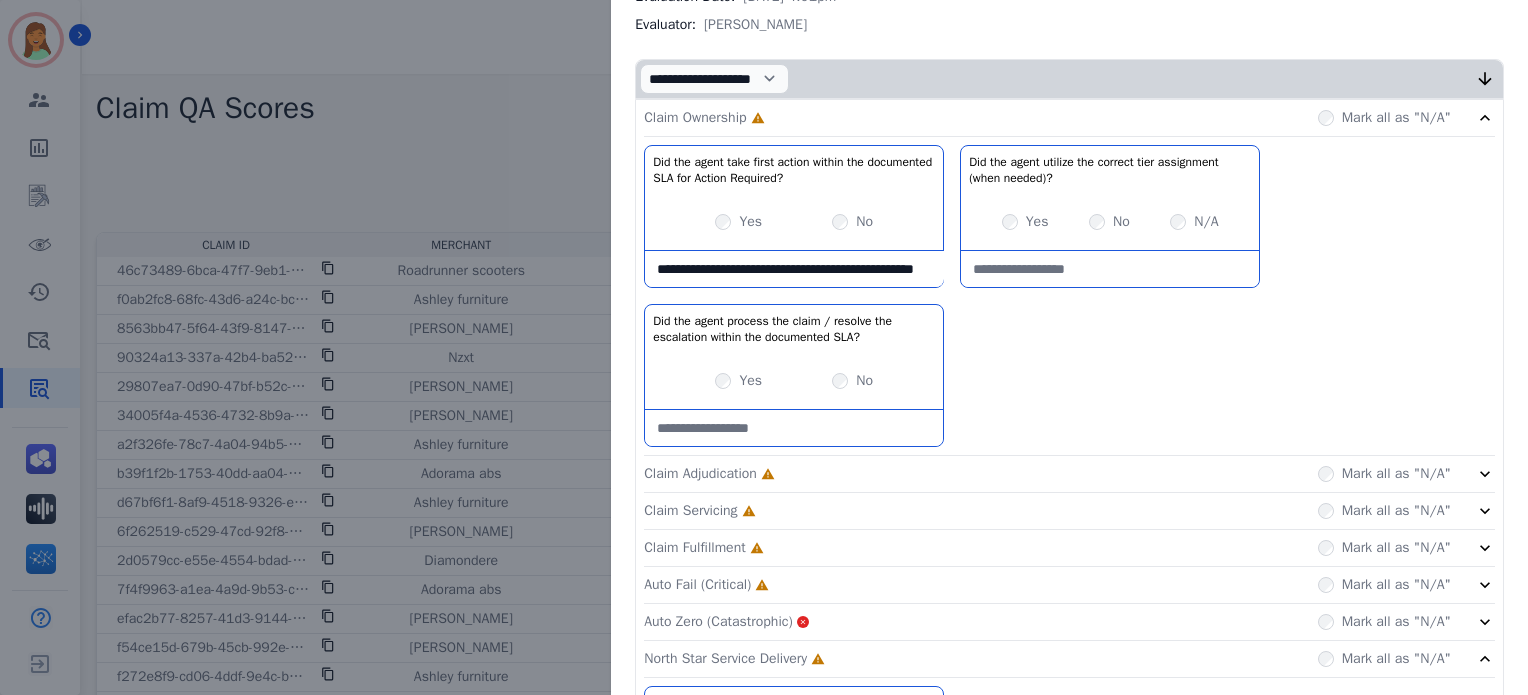 scroll, scrollTop: 8, scrollLeft: 0, axis: vertical 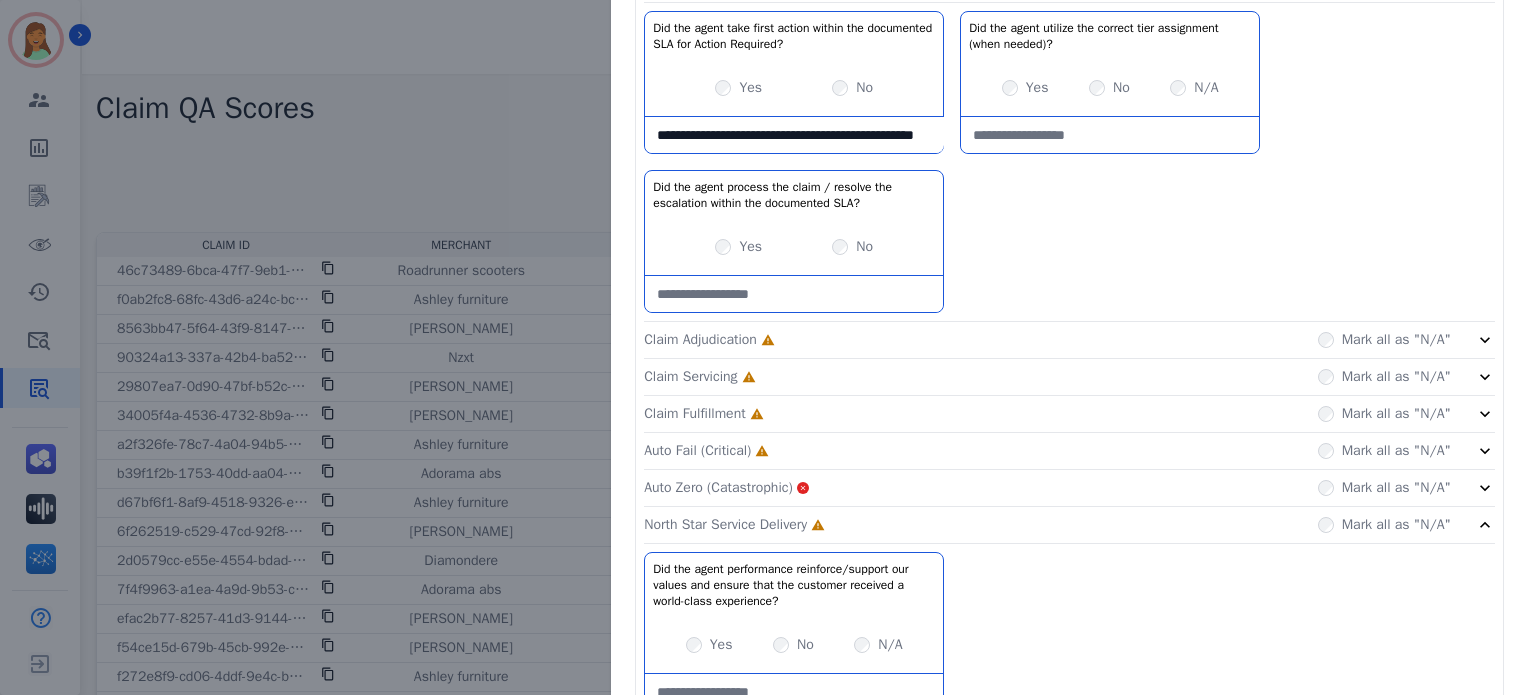 click on "Claim Adjudication     Incomplete         Mark all as "N/A"" 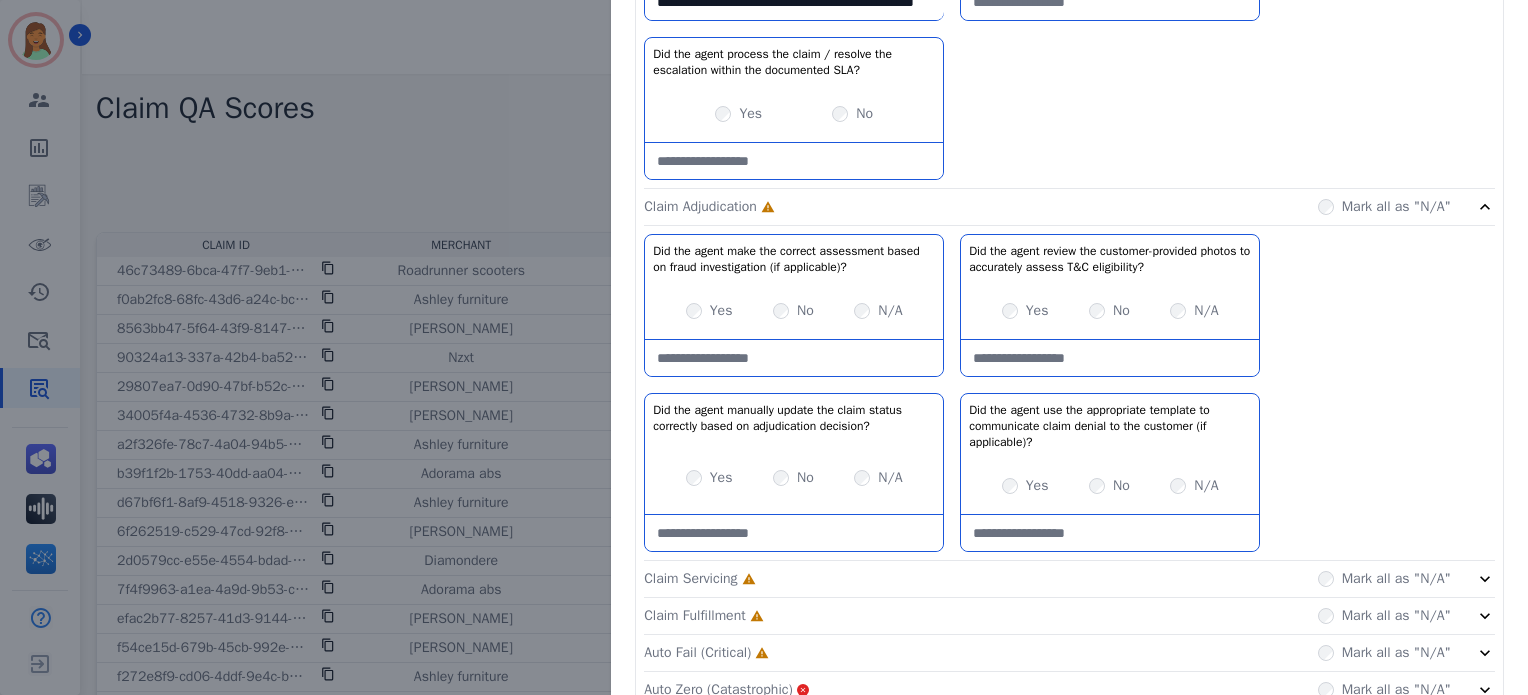 scroll, scrollTop: 666, scrollLeft: 0, axis: vertical 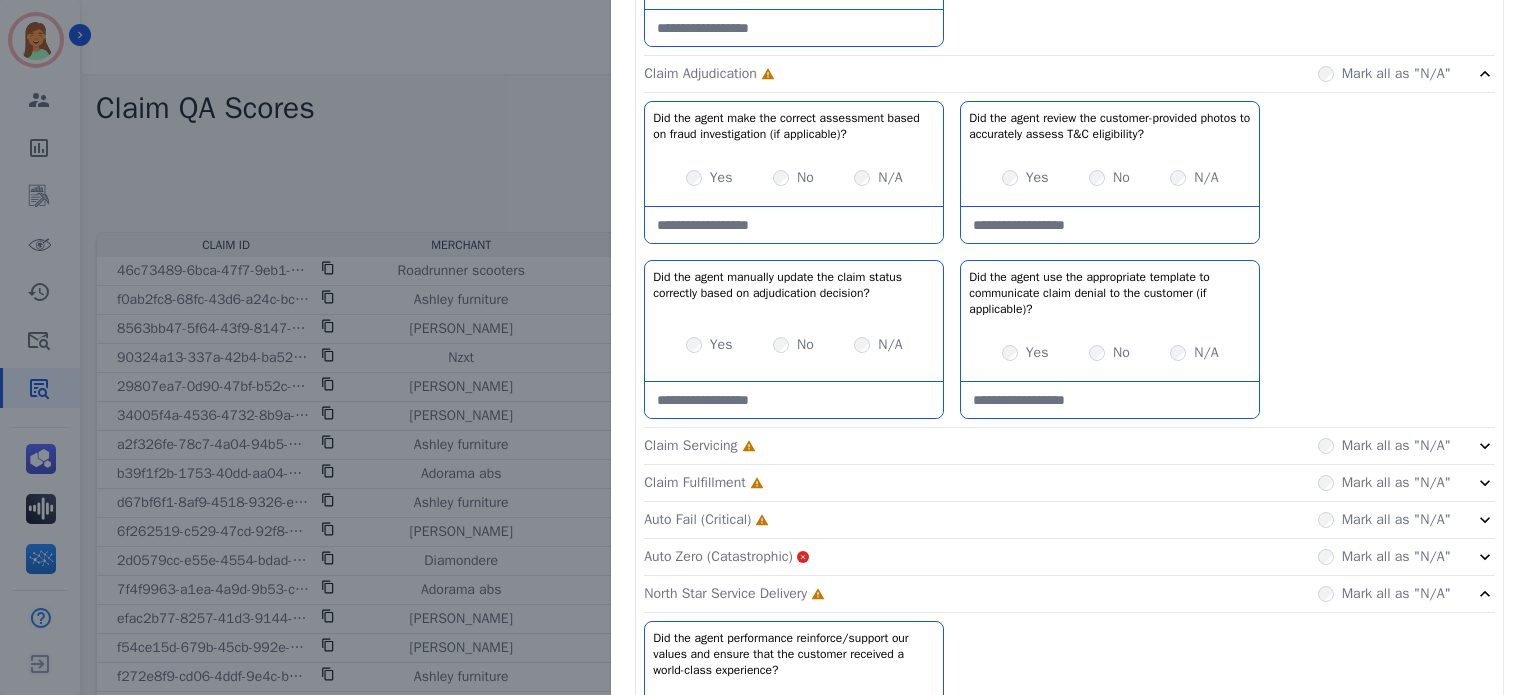 click on "Yes     No     N/A" at bounding box center [794, 178] 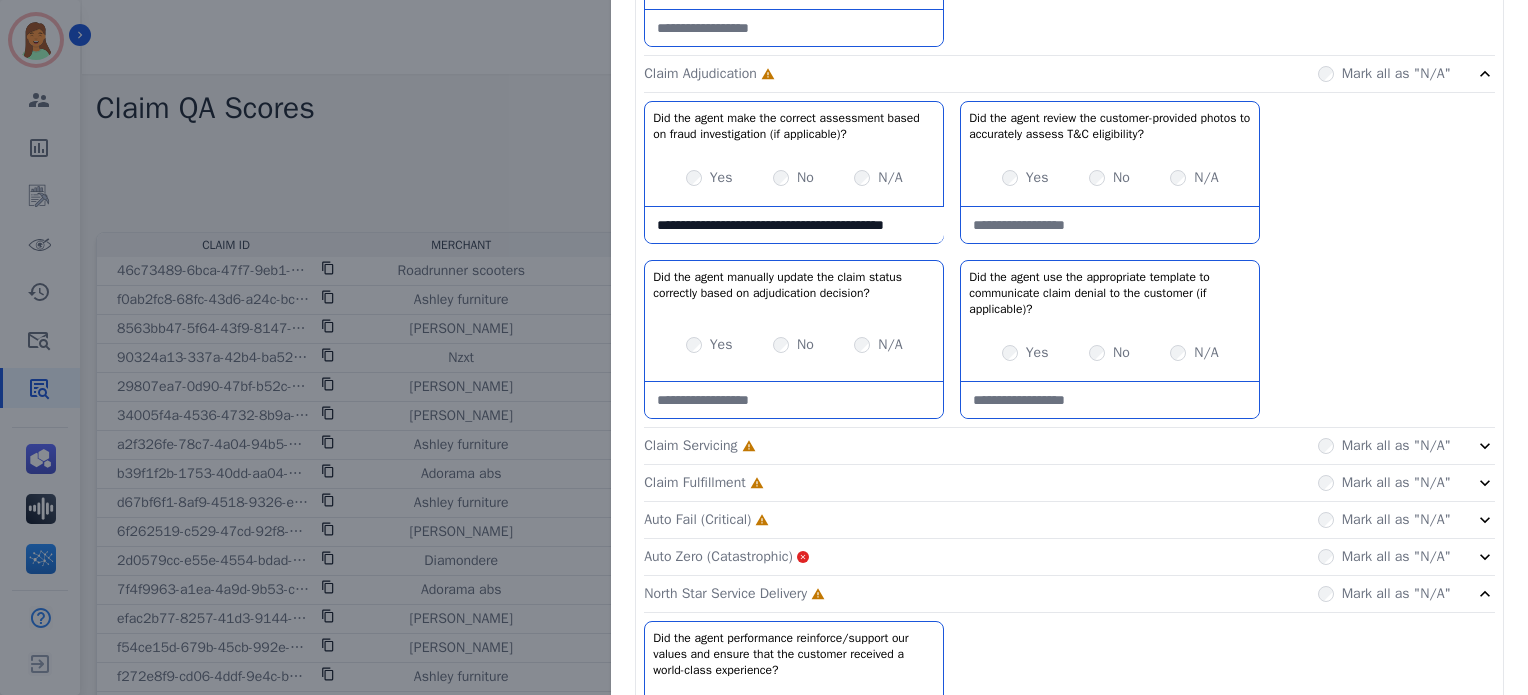 scroll, scrollTop: 11, scrollLeft: 0, axis: vertical 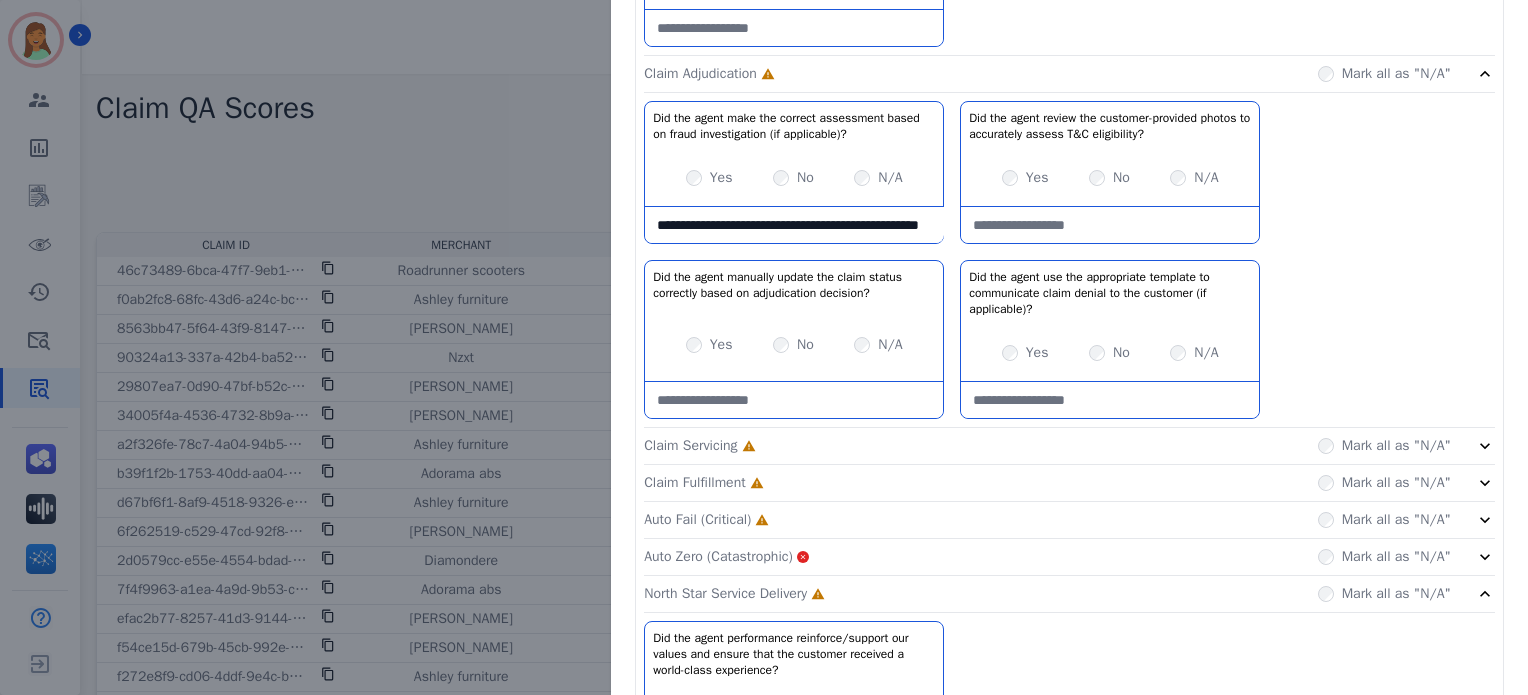 drag, startPoint x: 686, startPoint y: 220, endPoint x: 672, endPoint y: 225, distance: 14.866069 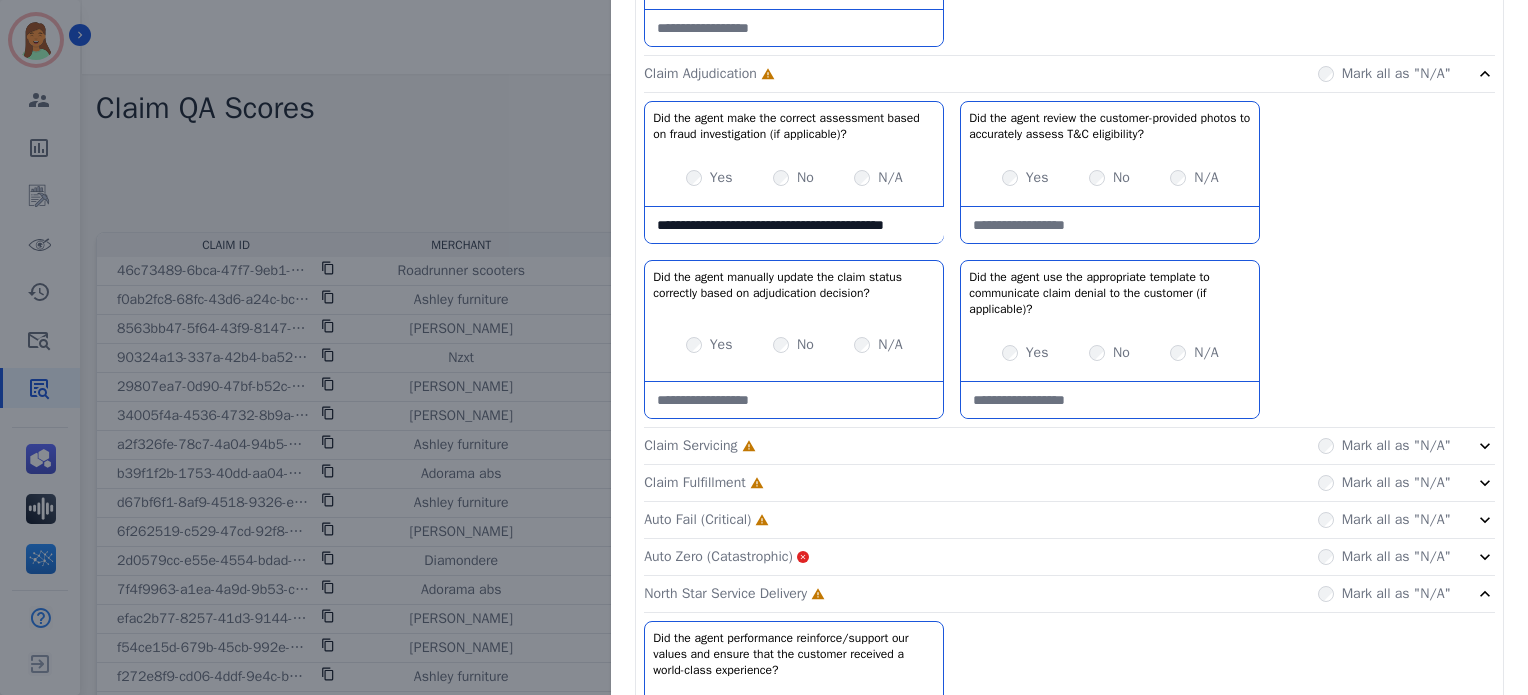 scroll, scrollTop: 0, scrollLeft: 0, axis: both 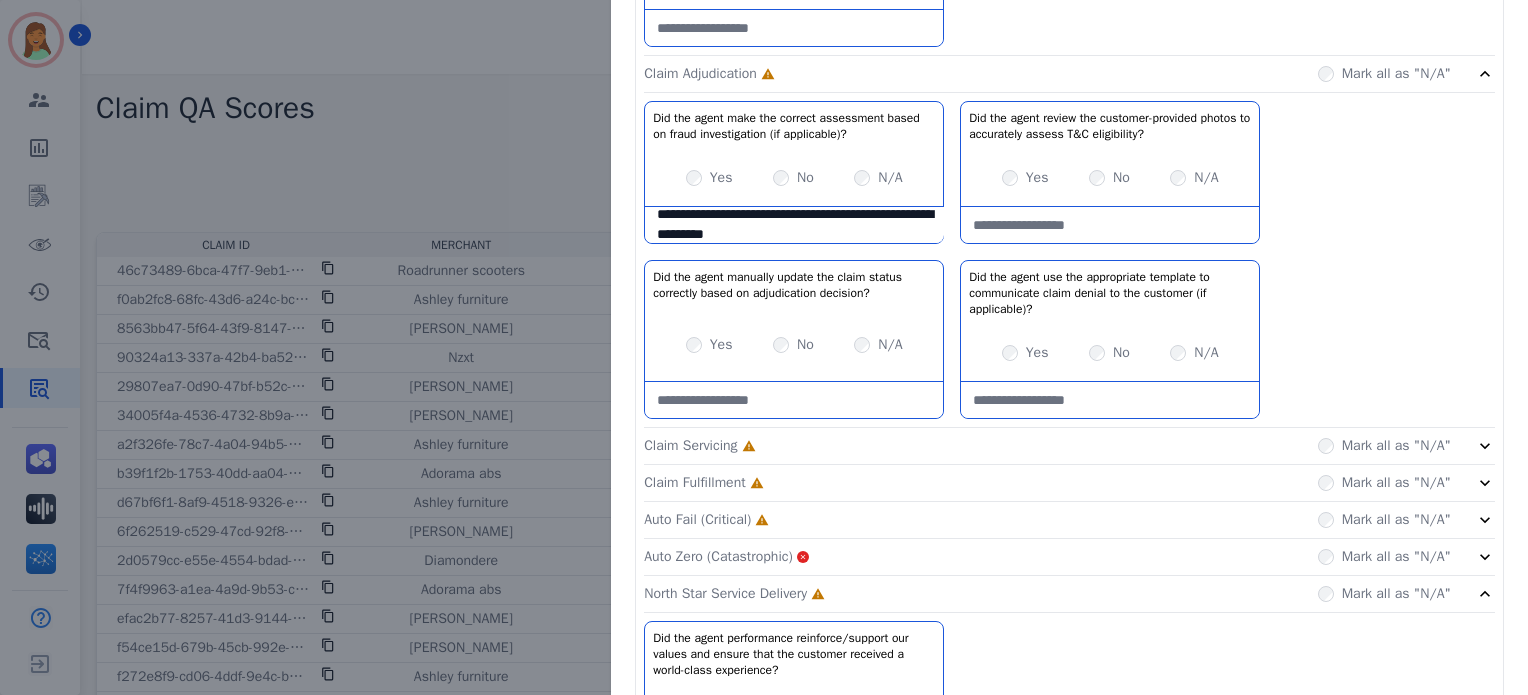 type on "**********" 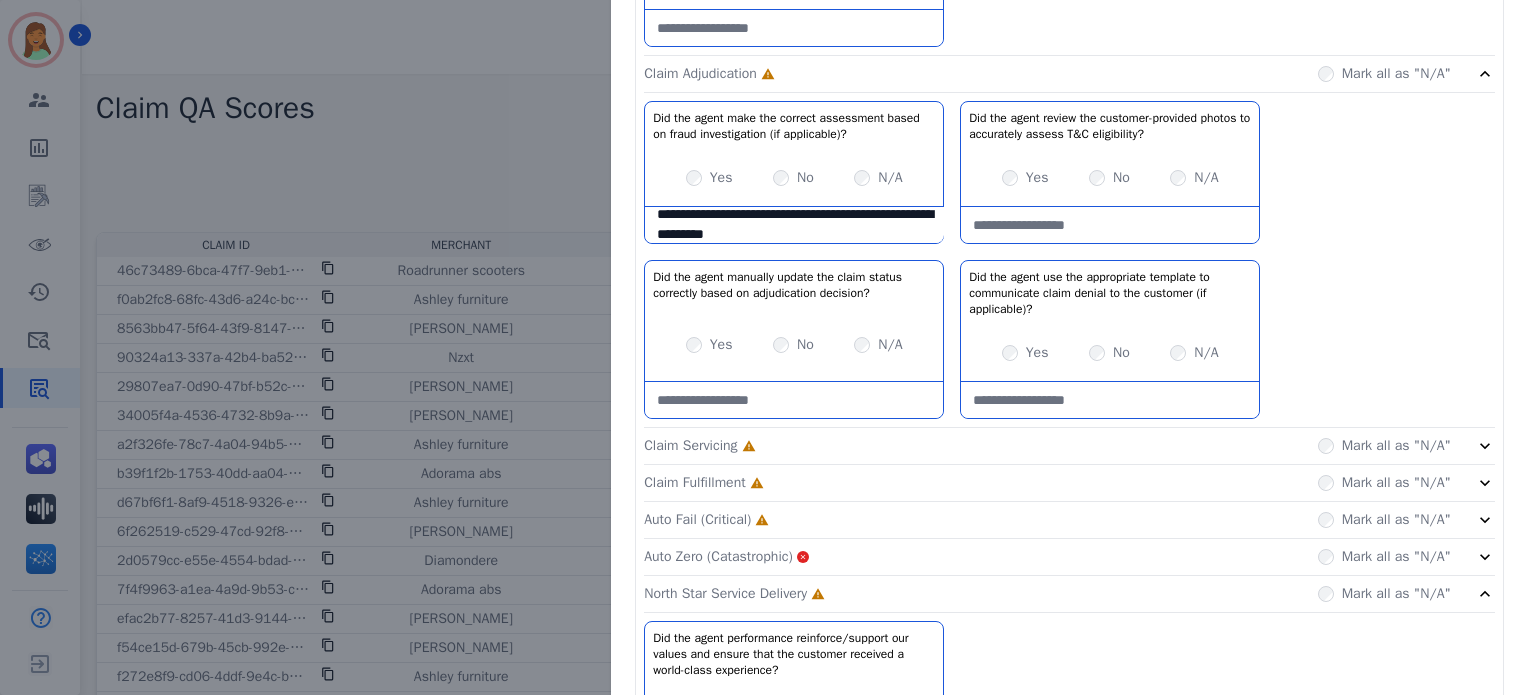 click on "N/A" at bounding box center [1194, 353] 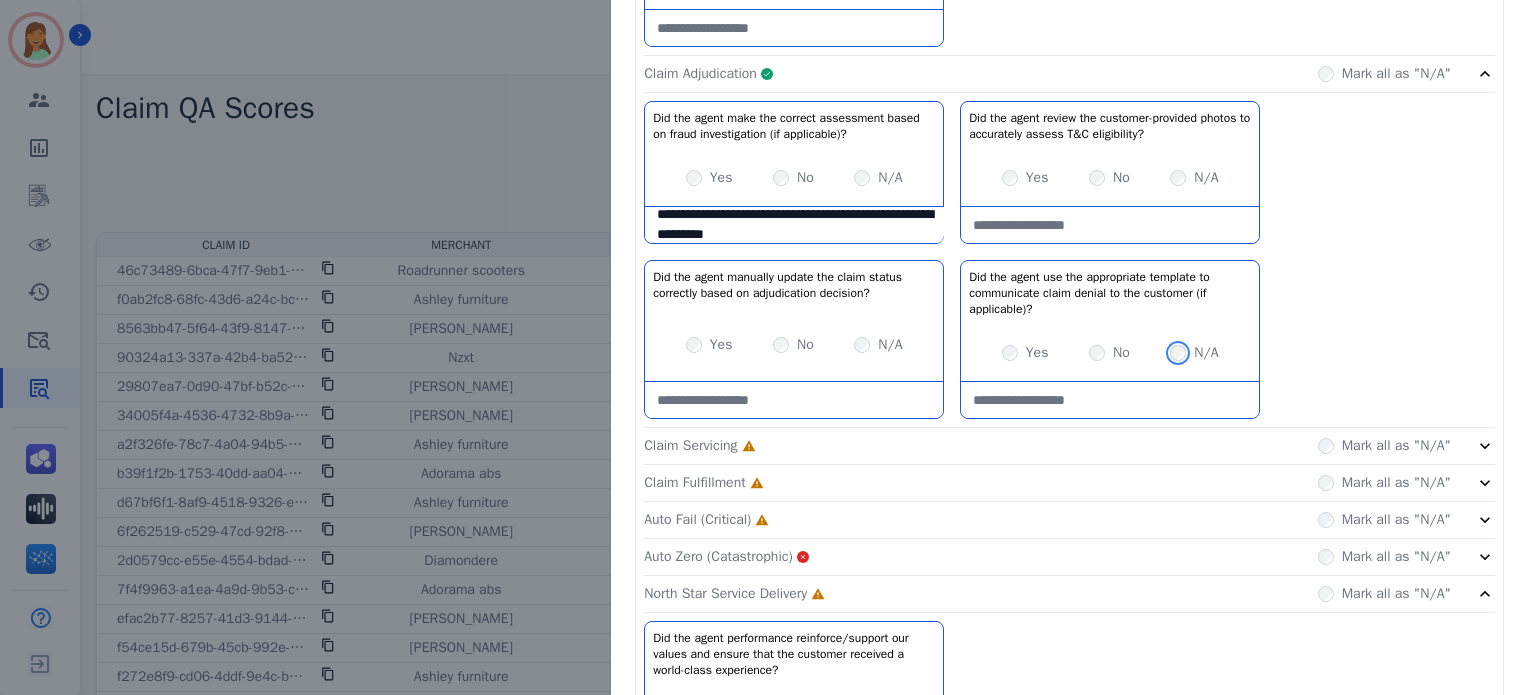 scroll, scrollTop: 831, scrollLeft: 0, axis: vertical 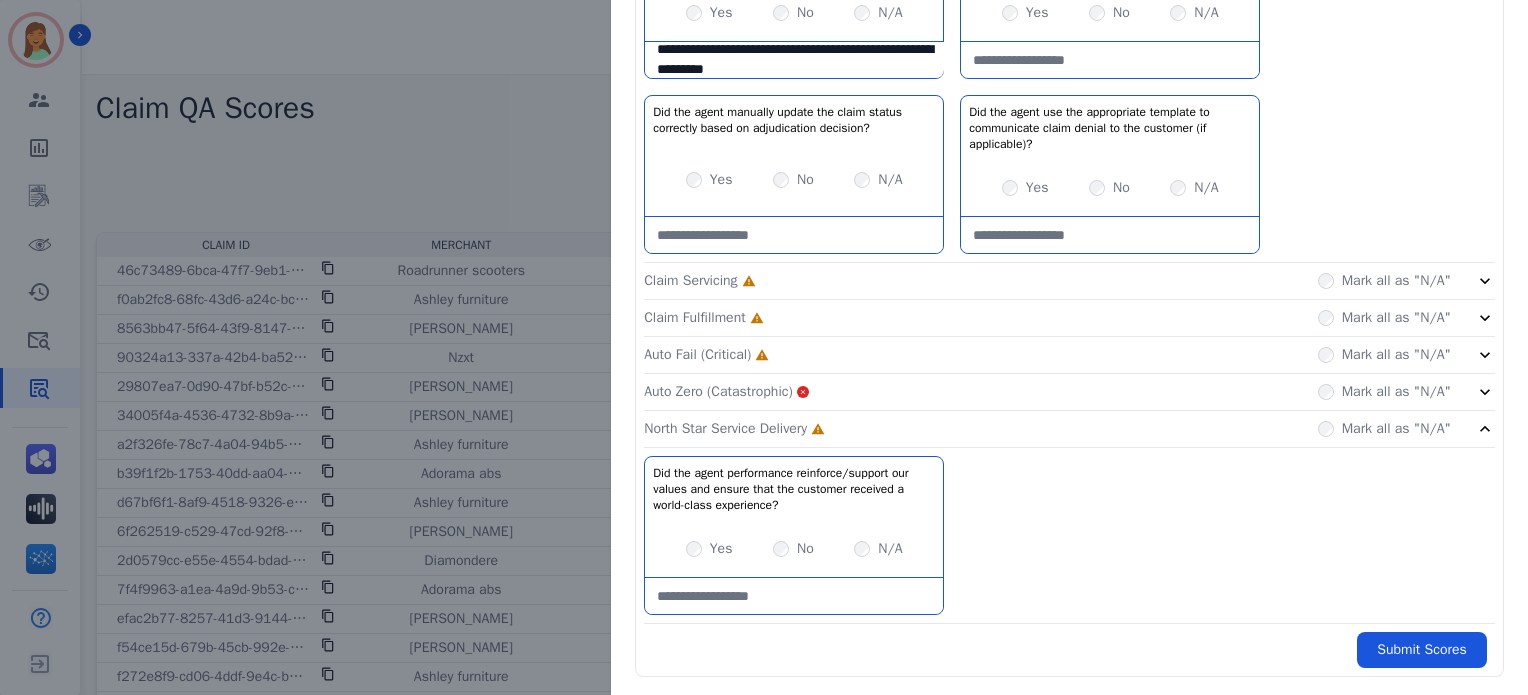 click on "Claim Servicing     Incomplete         Mark all as "N/A"" 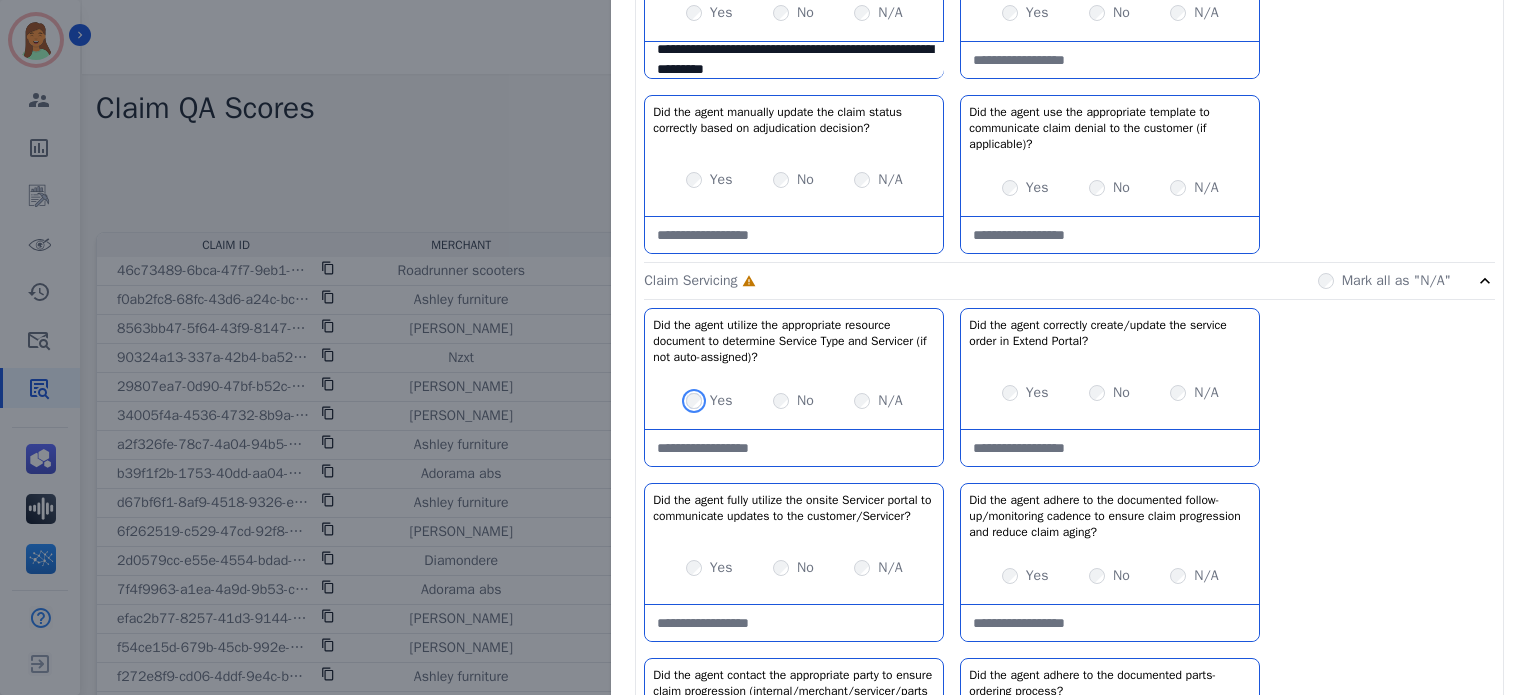 scroll, scrollTop: 964, scrollLeft: 0, axis: vertical 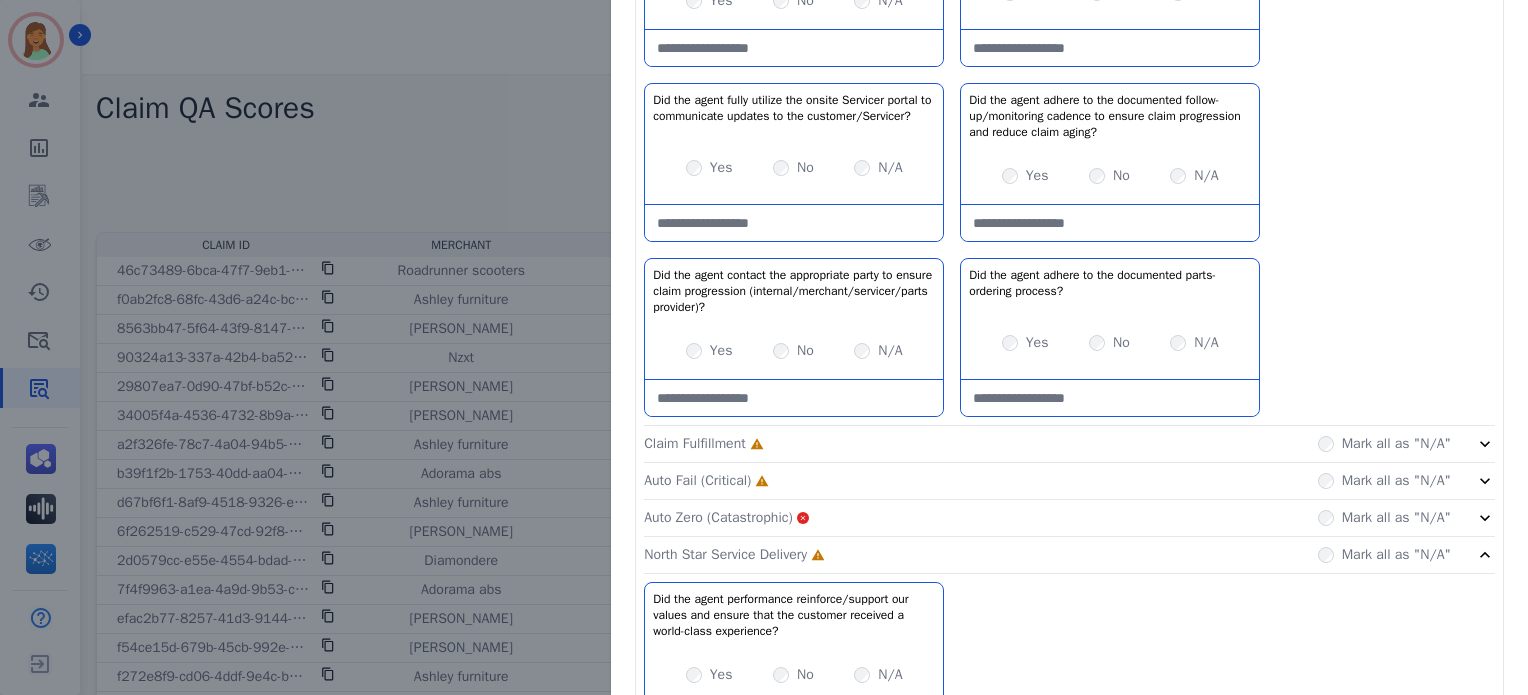 click on "Yes     No     N/A" at bounding box center (1110, 176) 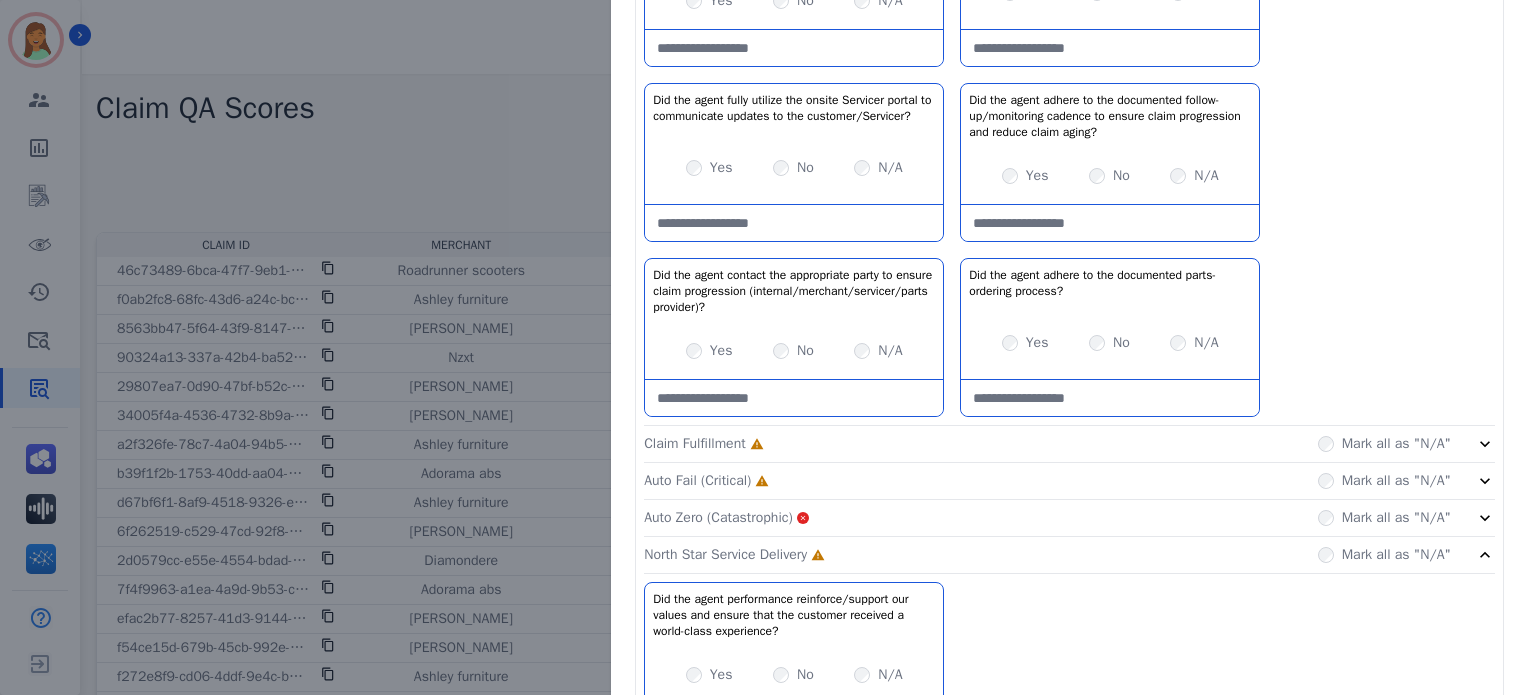 click on "Yes     No     N/A" at bounding box center (1110, 343) 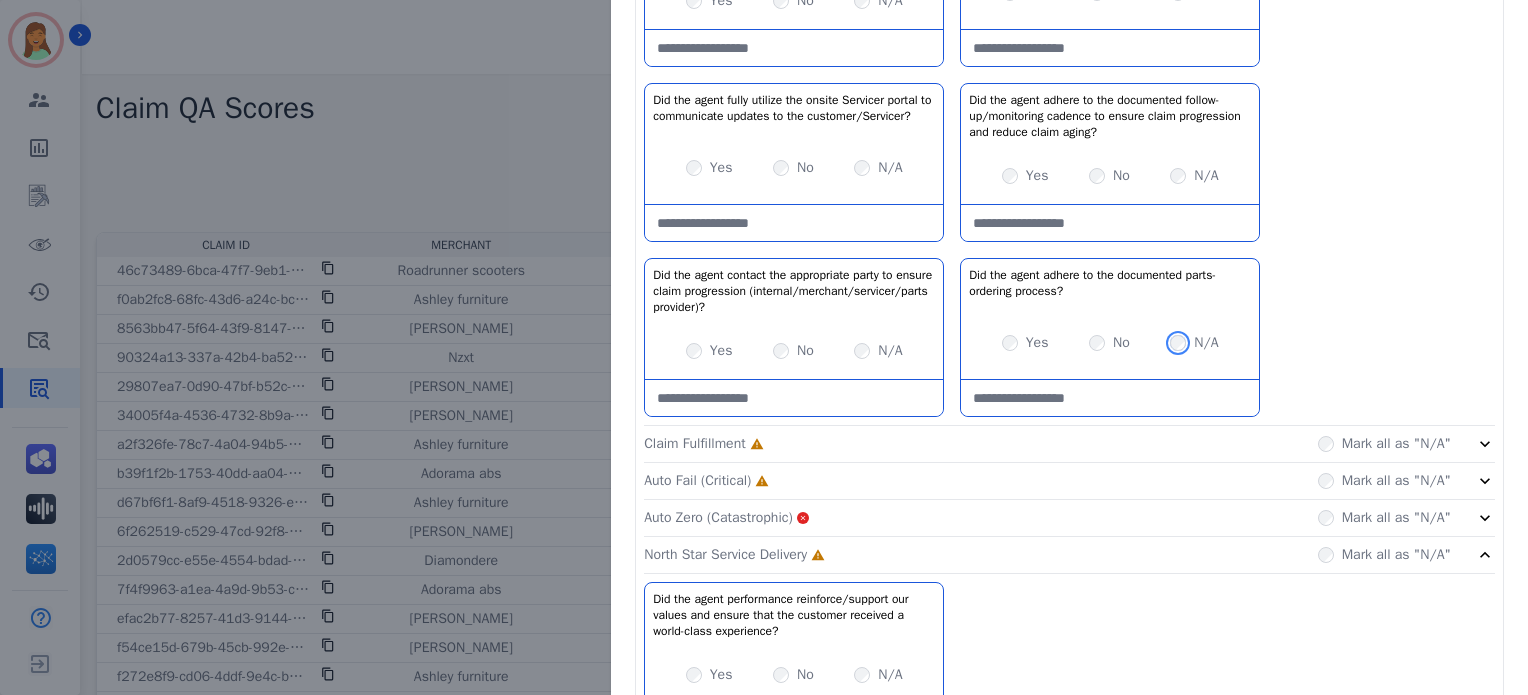 scroll, scrollTop: 1355, scrollLeft: 0, axis: vertical 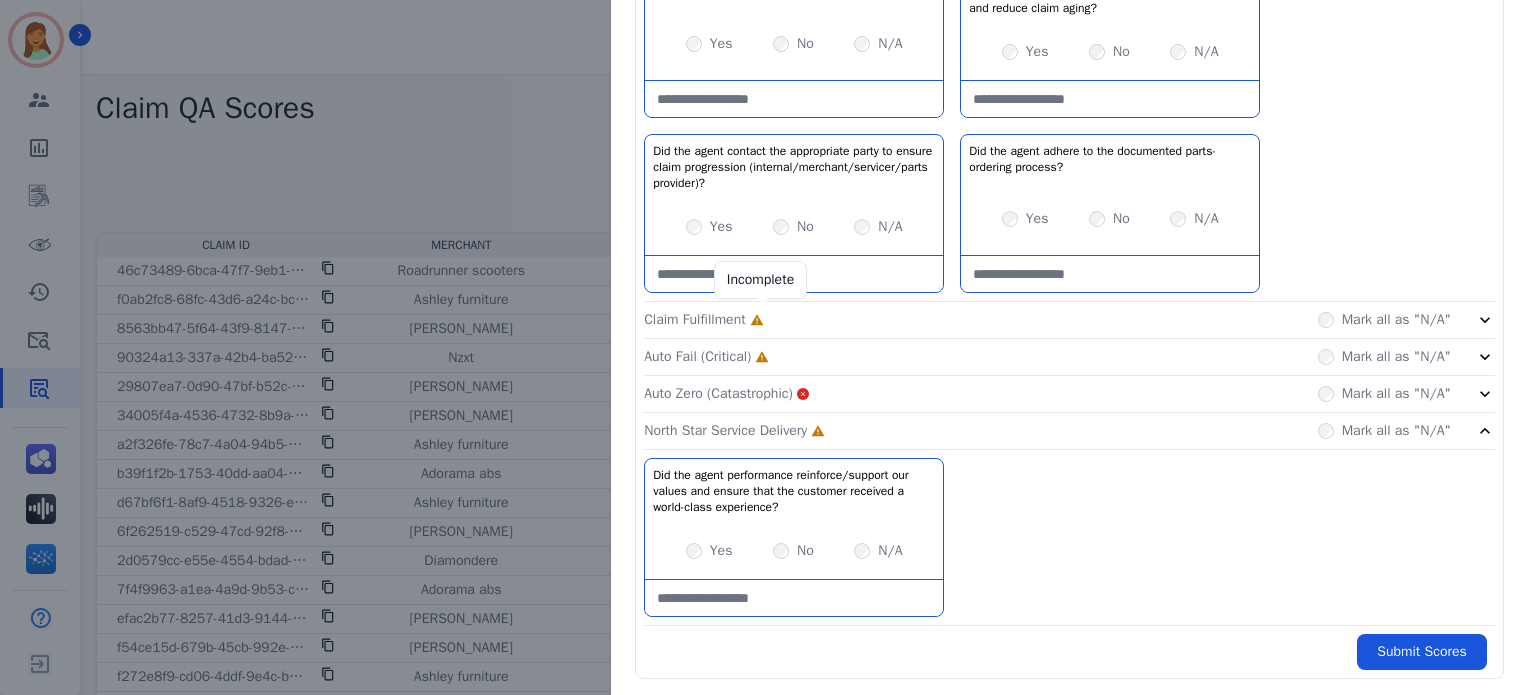 click 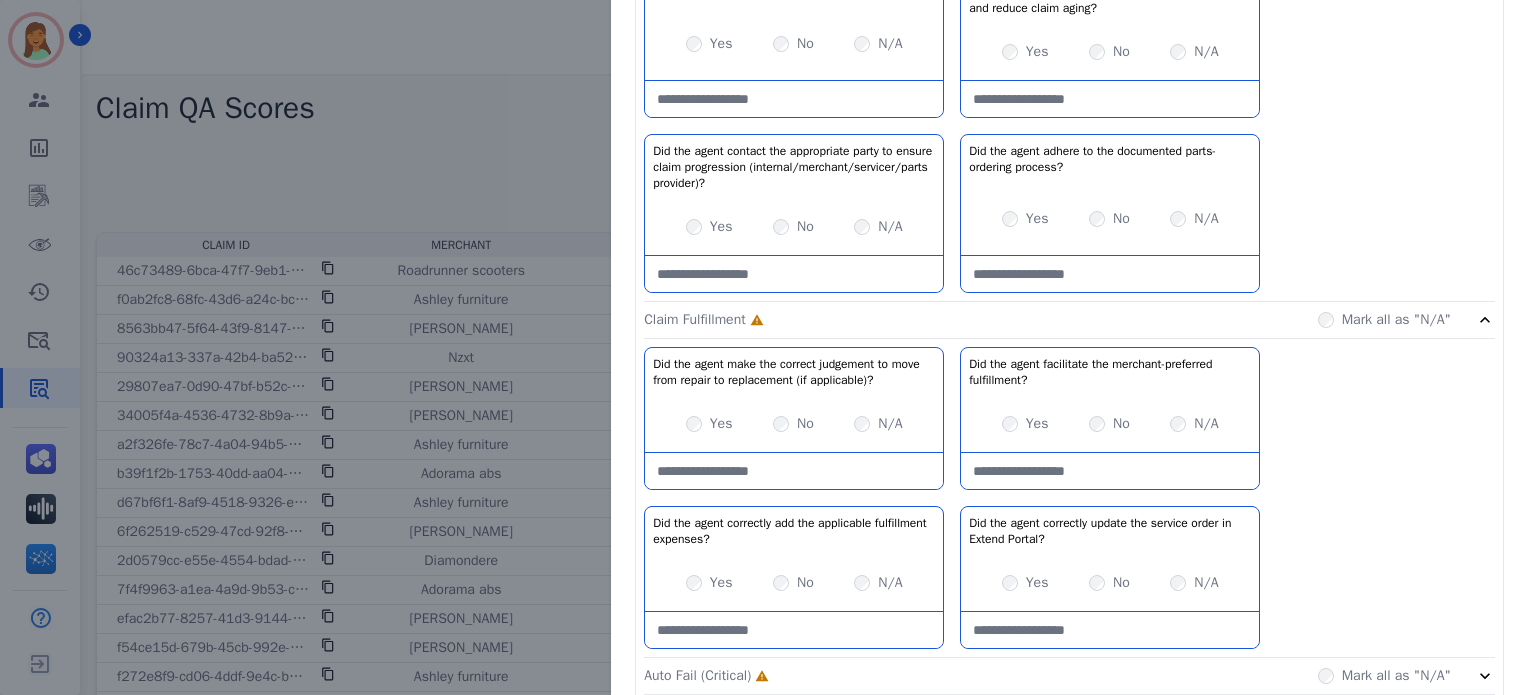 scroll, scrollTop: 1621, scrollLeft: 0, axis: vertical 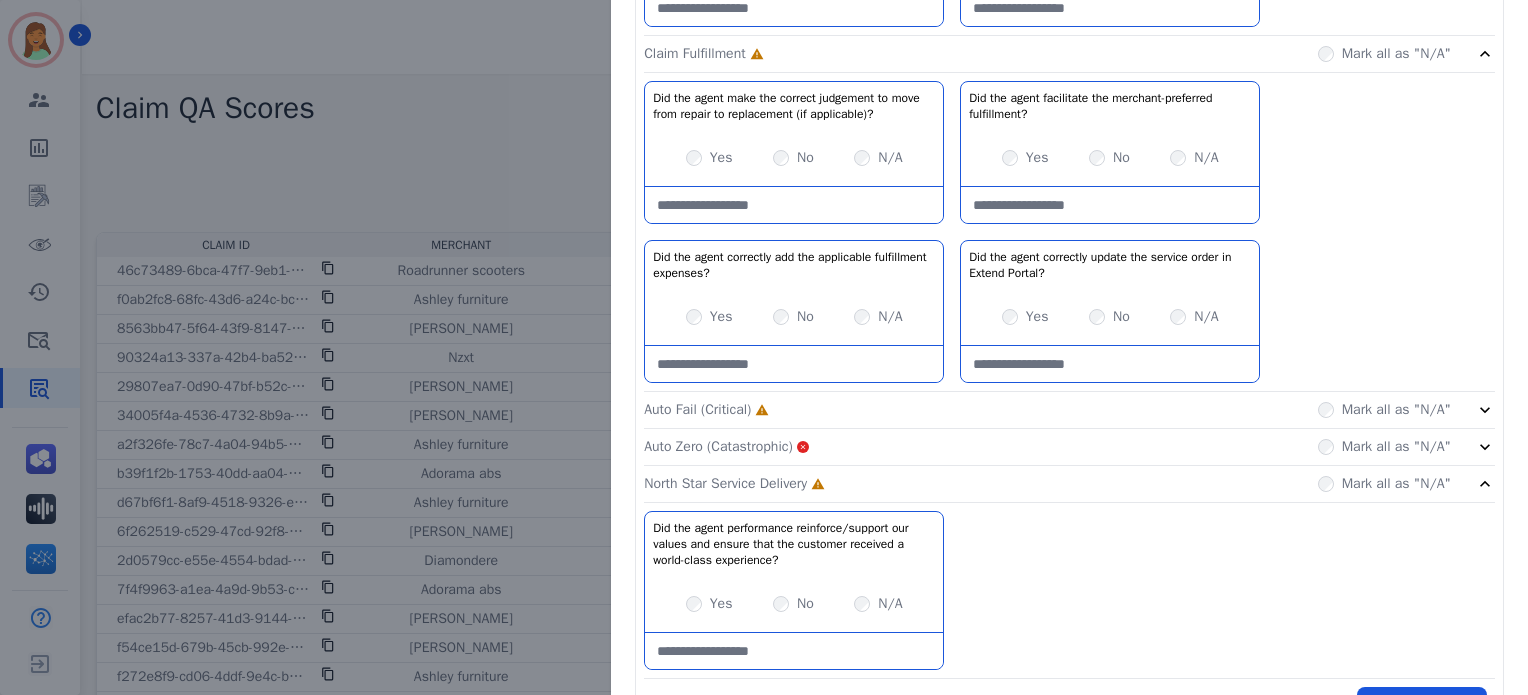 click on "N/A" at bounding box center (878, 158) 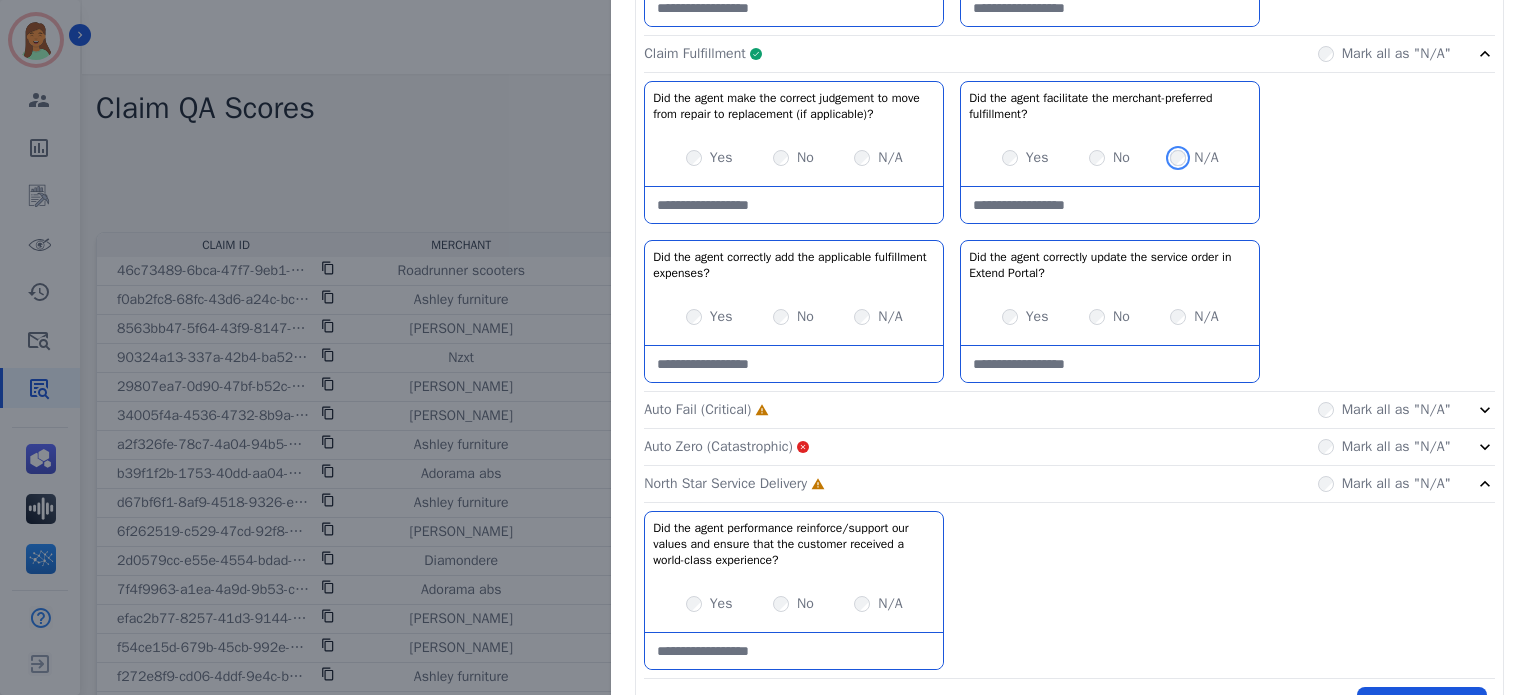 scroll, scrollTop: 1673, scrollLeft: 0, axis: vertical 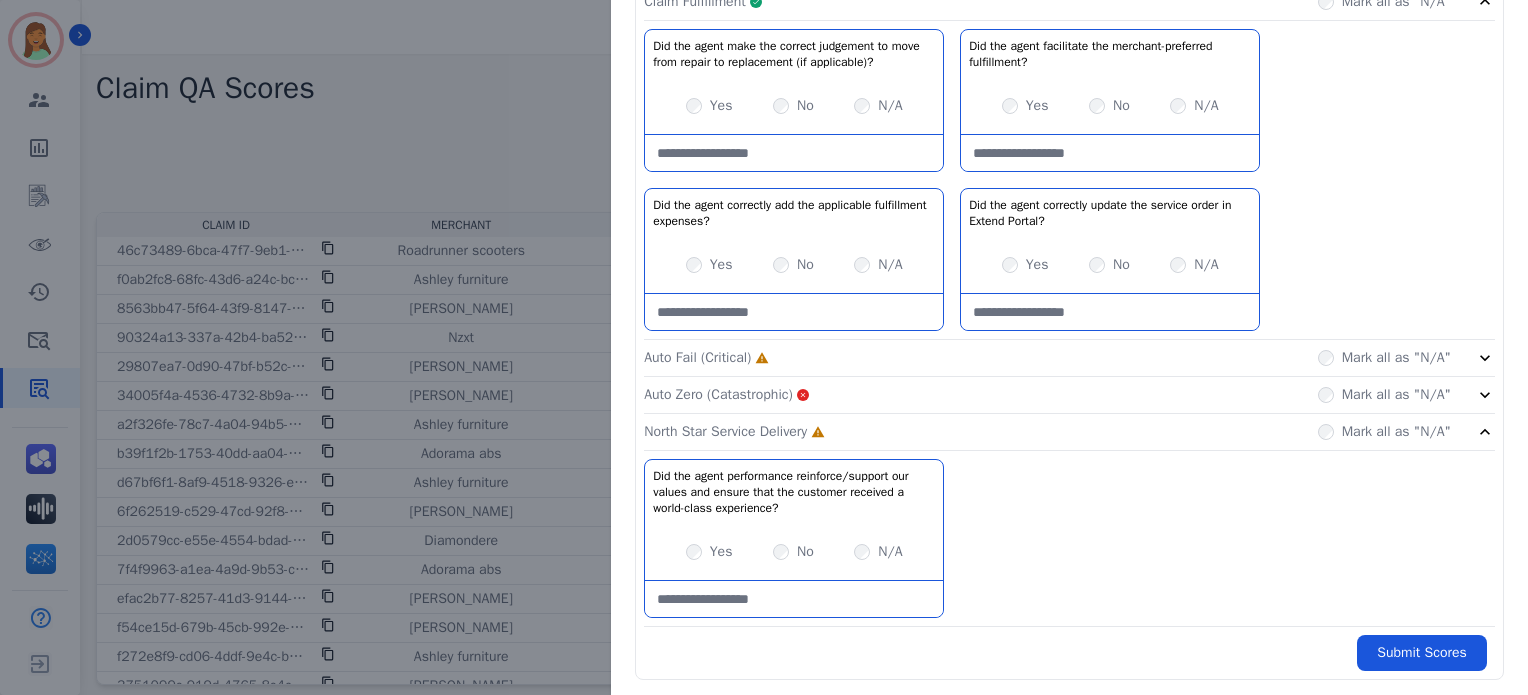 click on "Auto Fail (Critical)     Incomplete         Mark all as "N/A"" 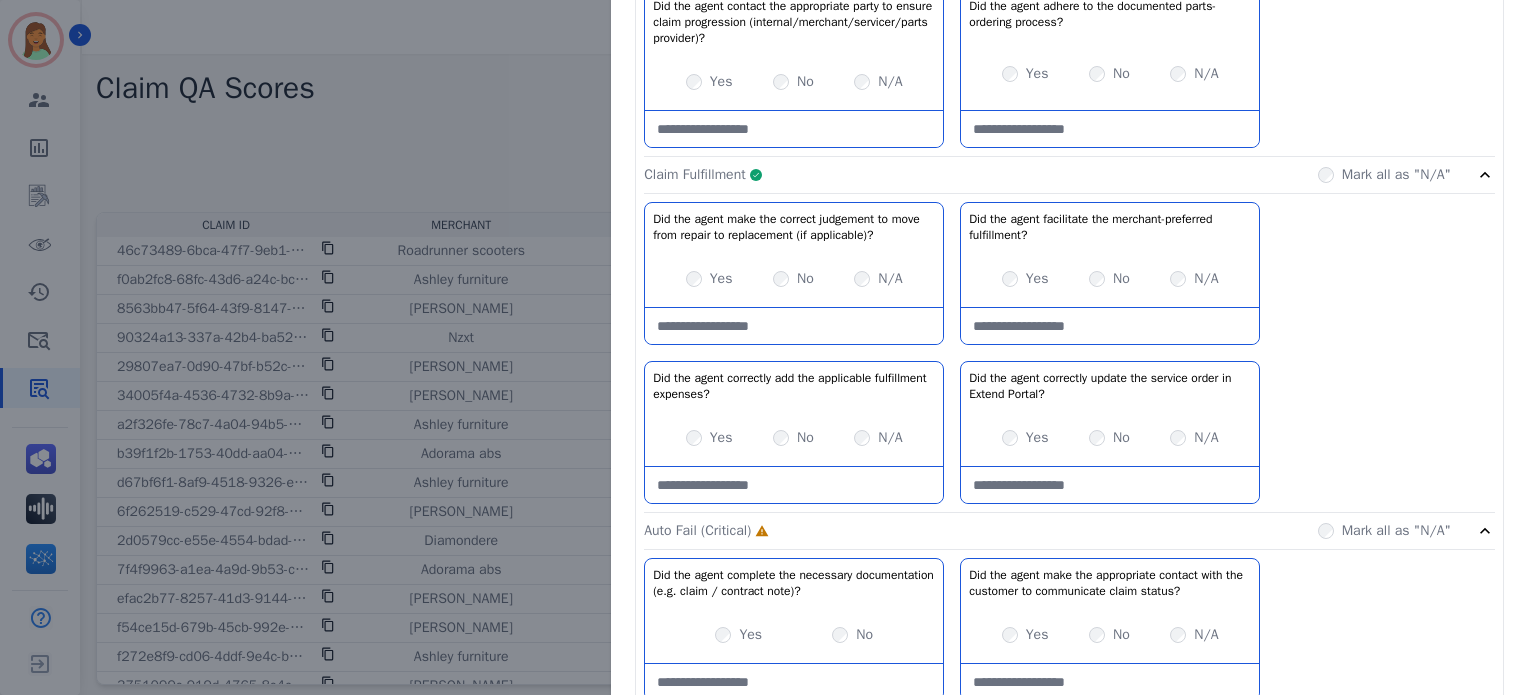 scroll, scrollTop: 1766, scrollLeft: 0, axis: vertical 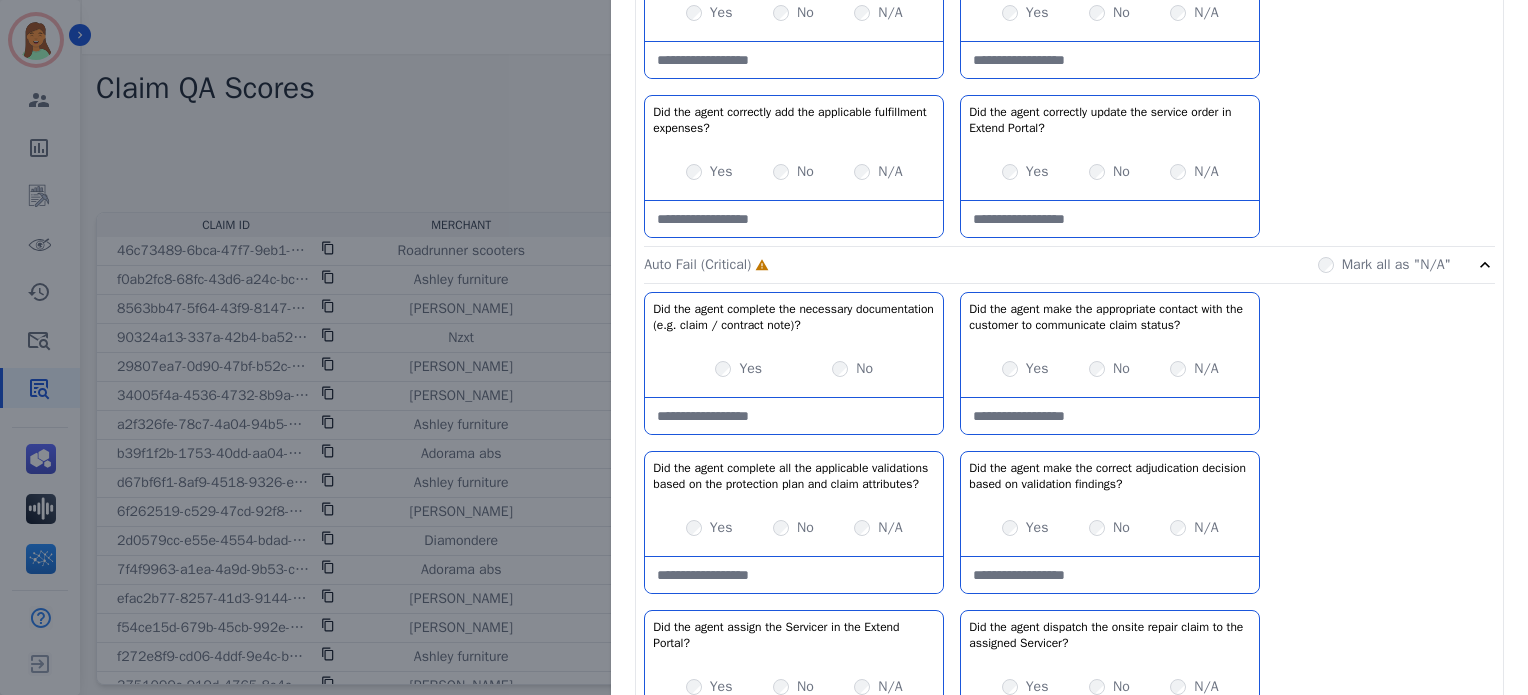 drag, startPoint x: 802, startPoint y: 413, endPoint x: 810, endPoint y: 406, distance: 10.630146 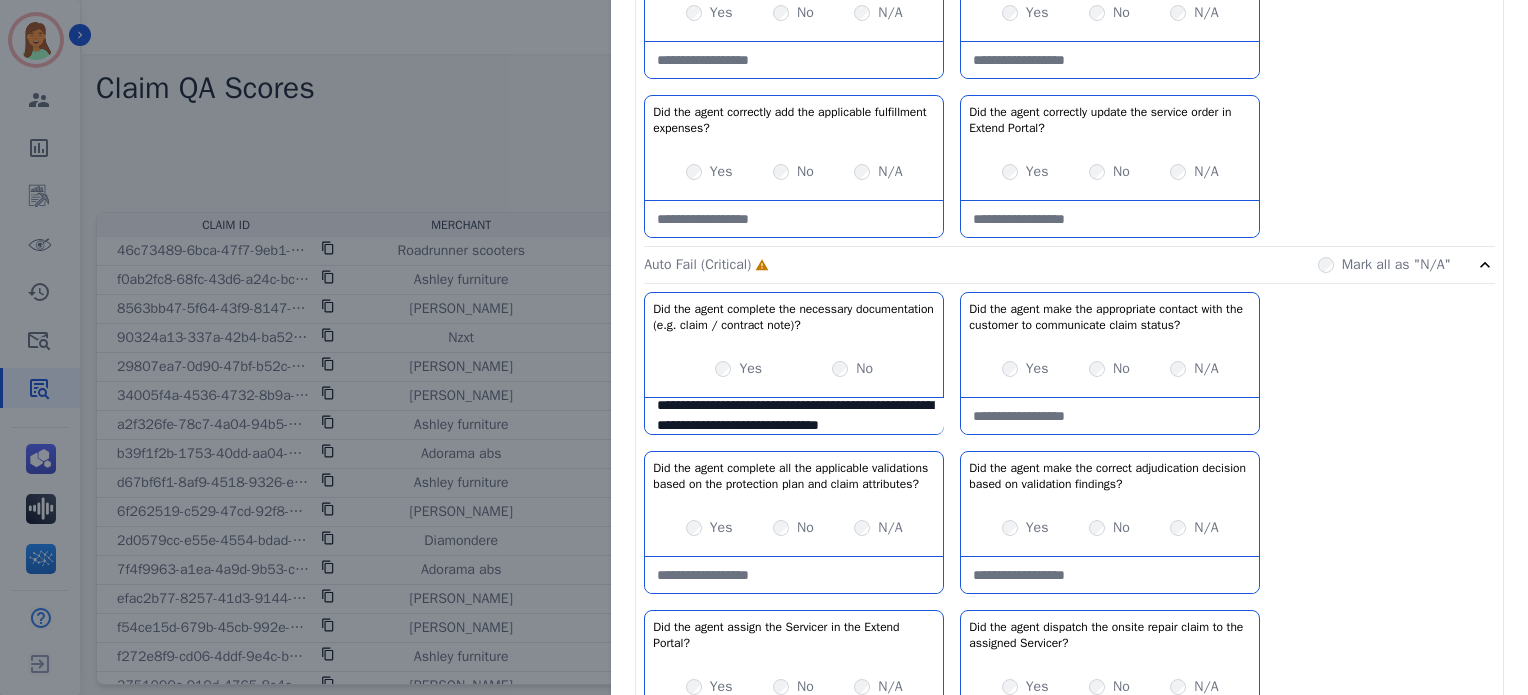 scroll, scrollTop: 31, scrollLeft: 0, axis: vertical 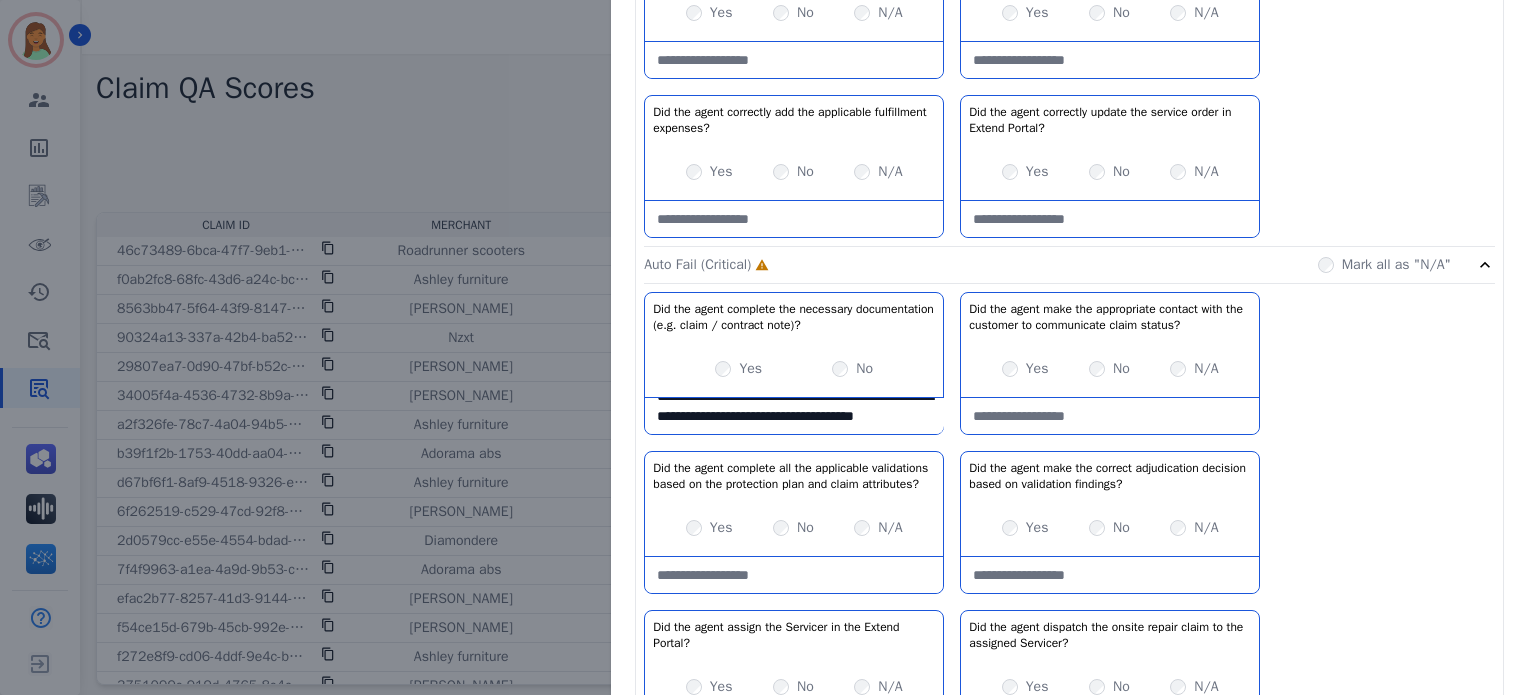 click on "**********" at bounding box center (794, 416) 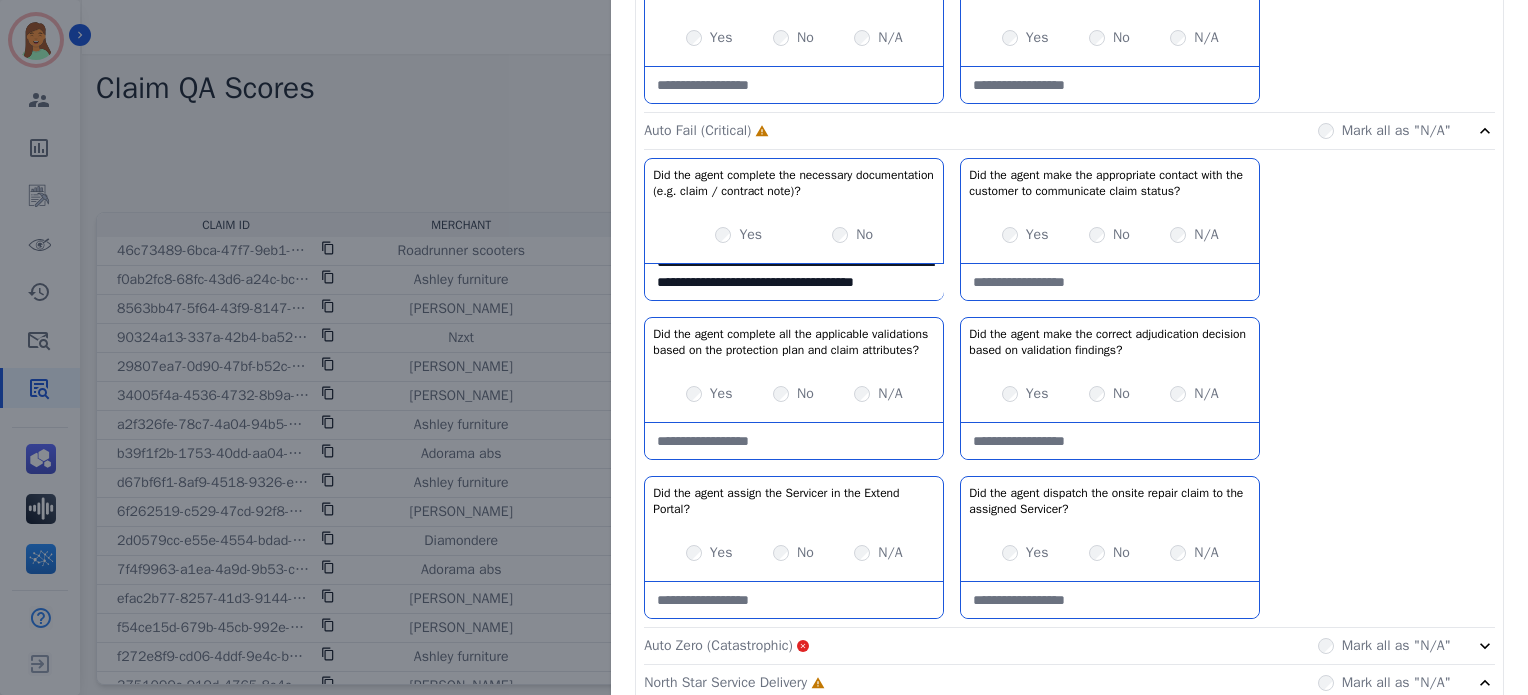 type on "**********" 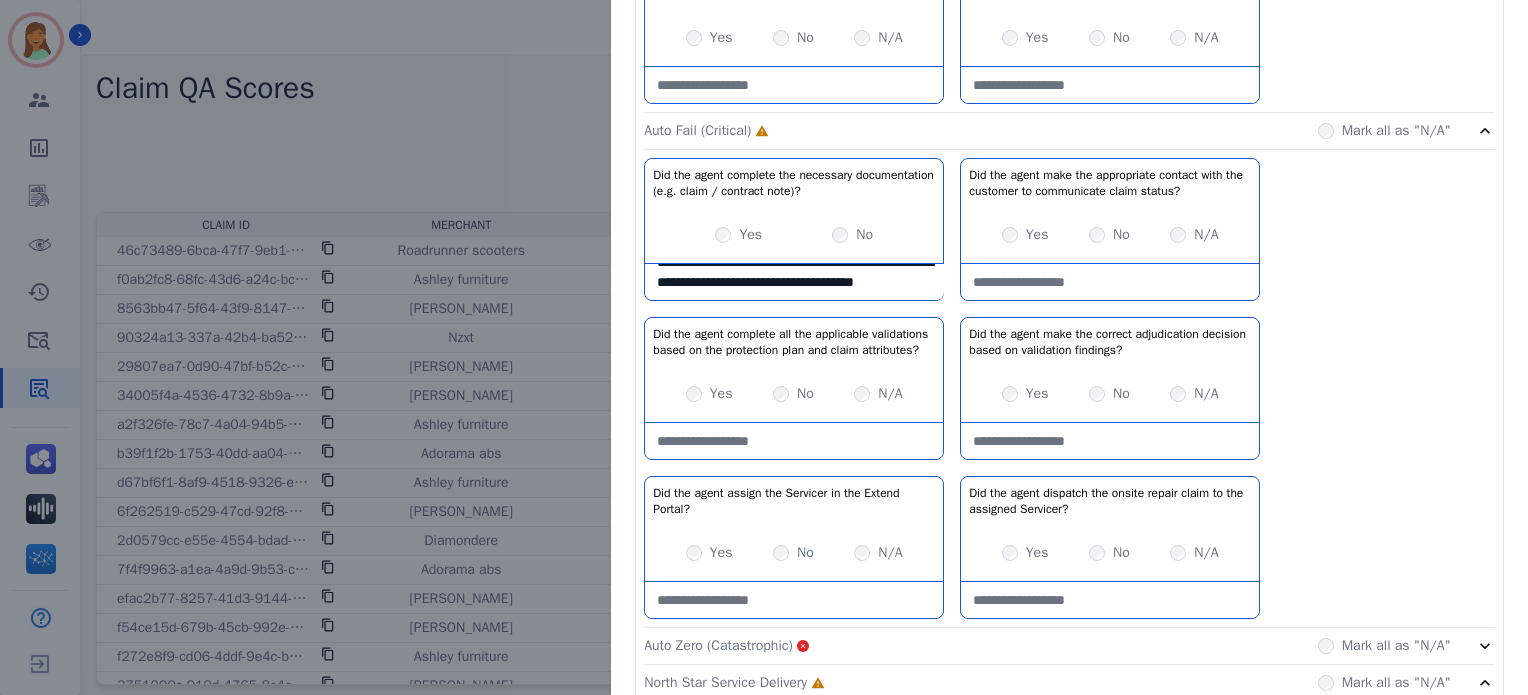click on "Yes" at bounding box center (1037, 235) 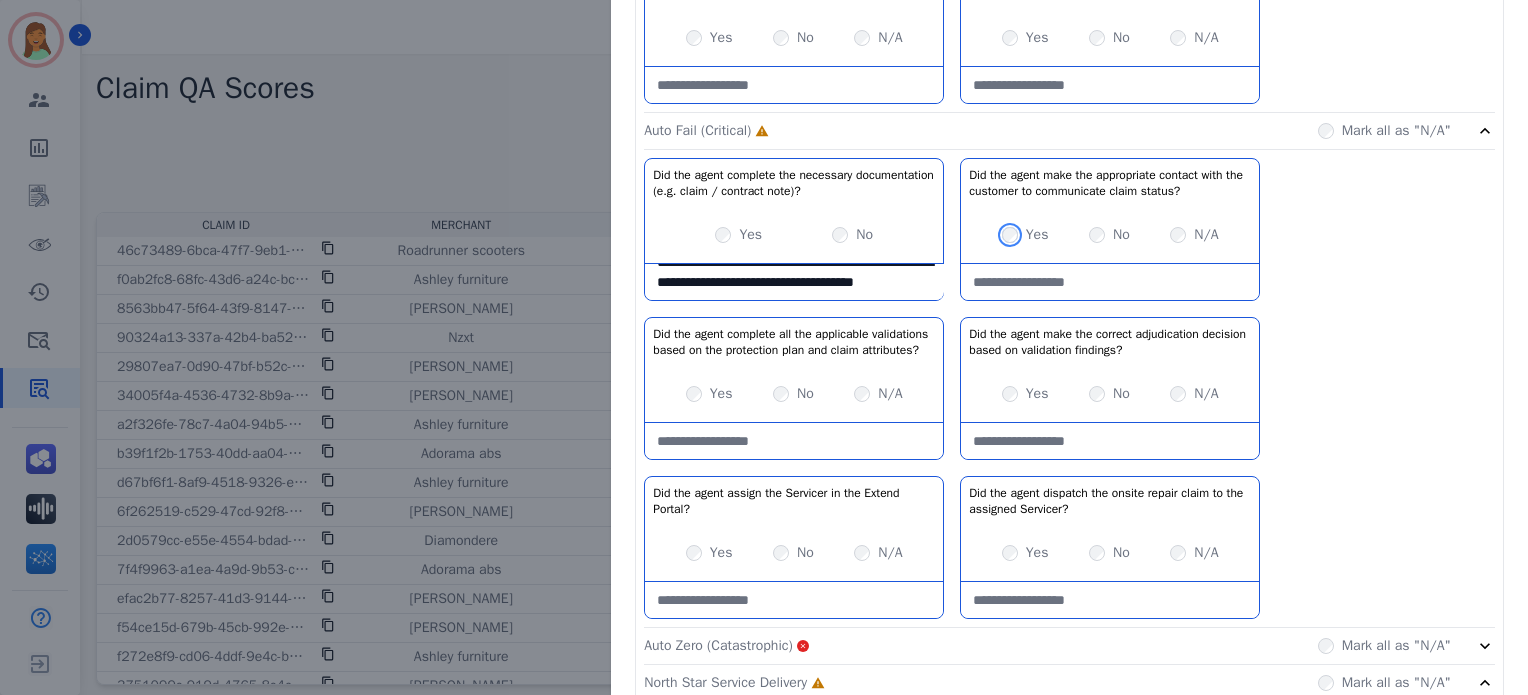 scroll, scrollTop: 2032, scrollLeft: 0, axis: vertical 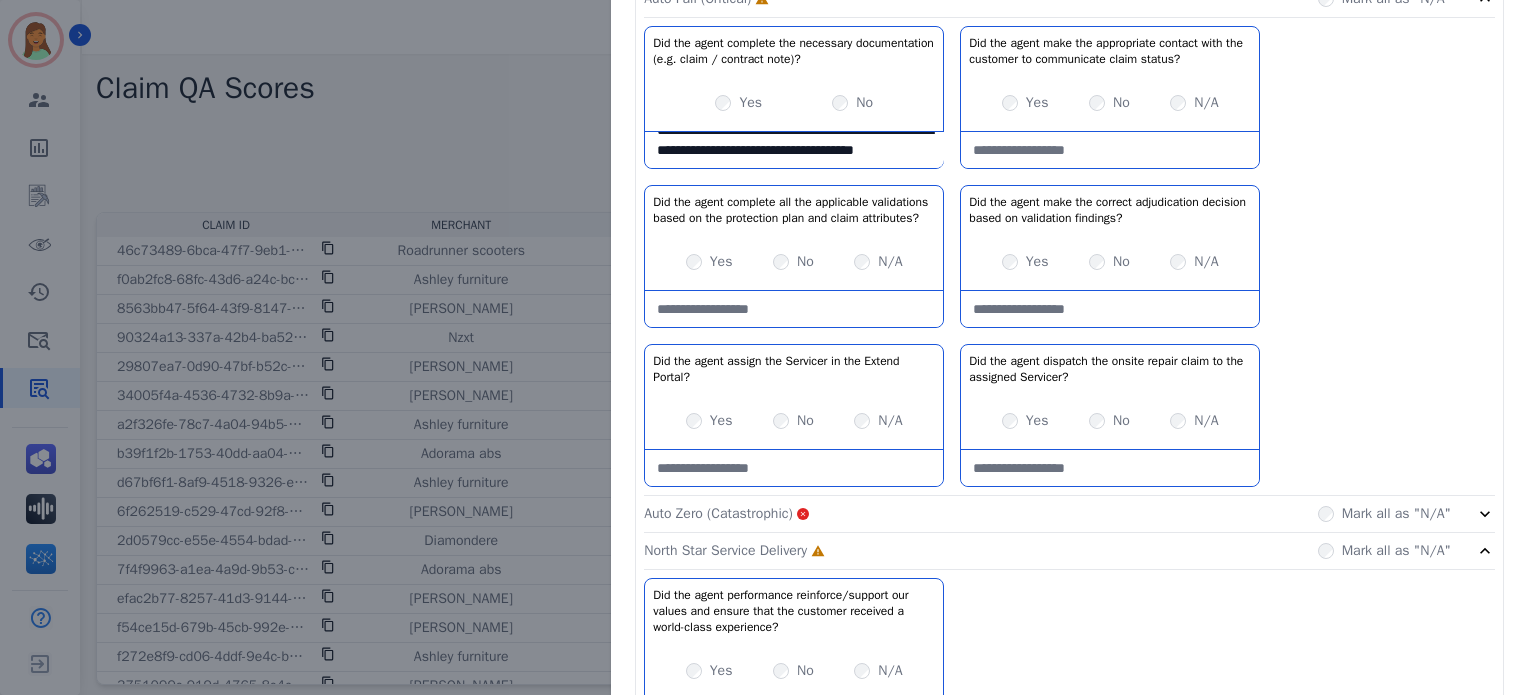 click on "Yes" at bounding box center (1037, 262) 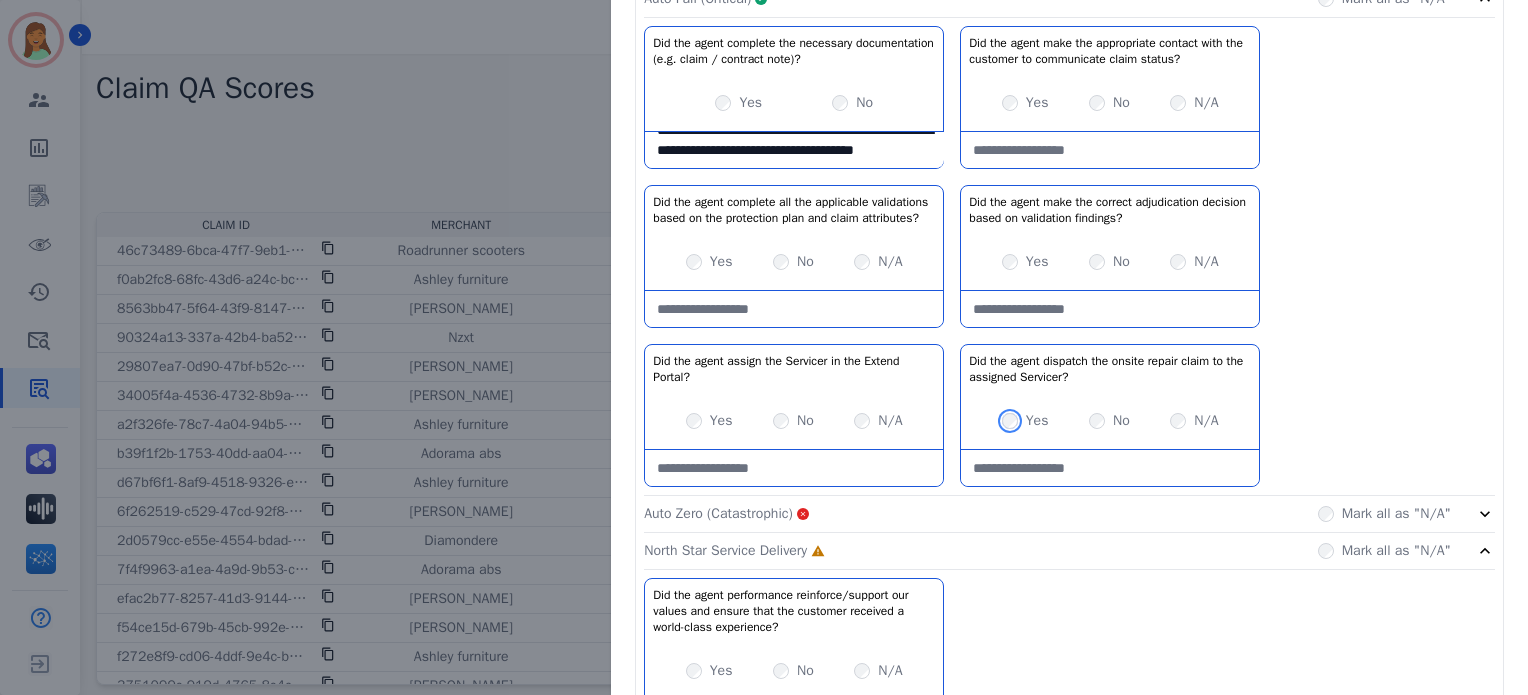 scroll, scrollTop: 2166, scrollLeft: 0, axis: vertical 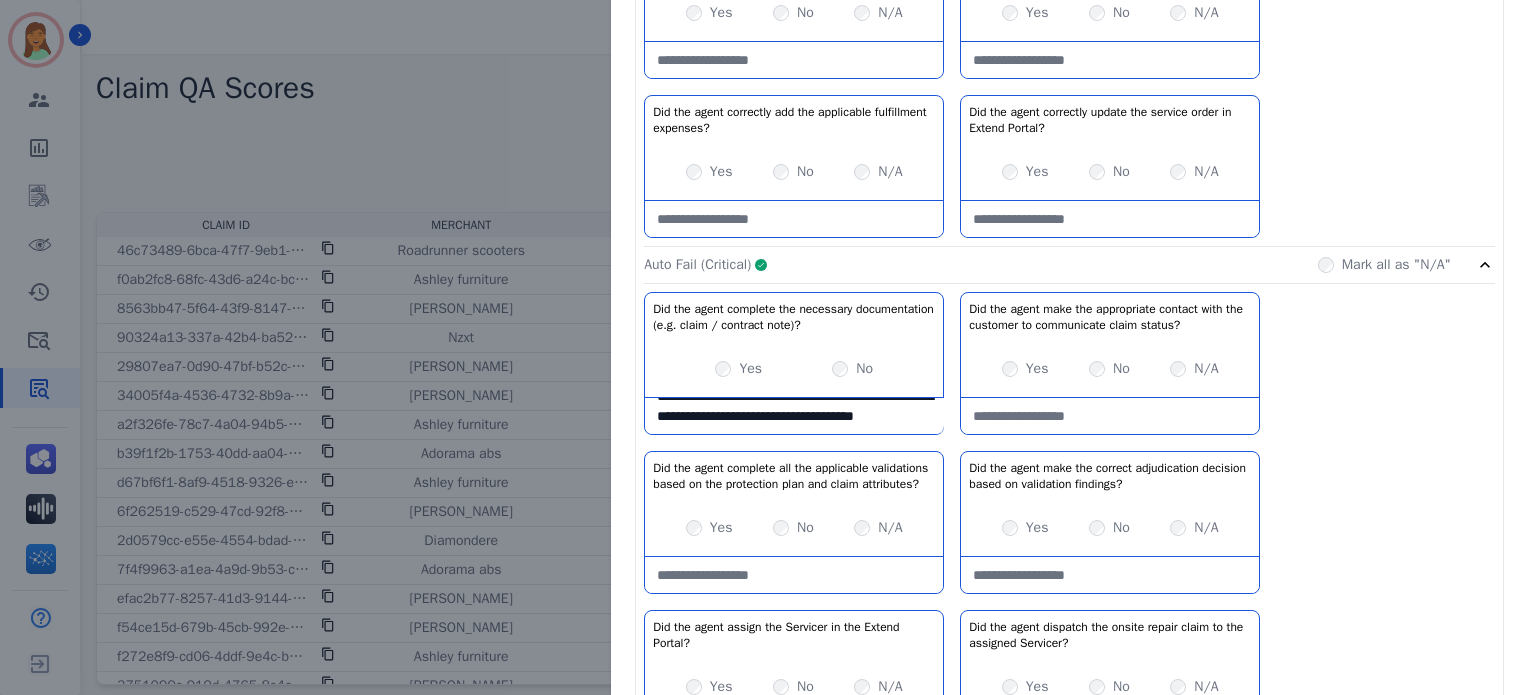 click on "Auto Fail (Critical)     Complete         Mark all as "N/A"" 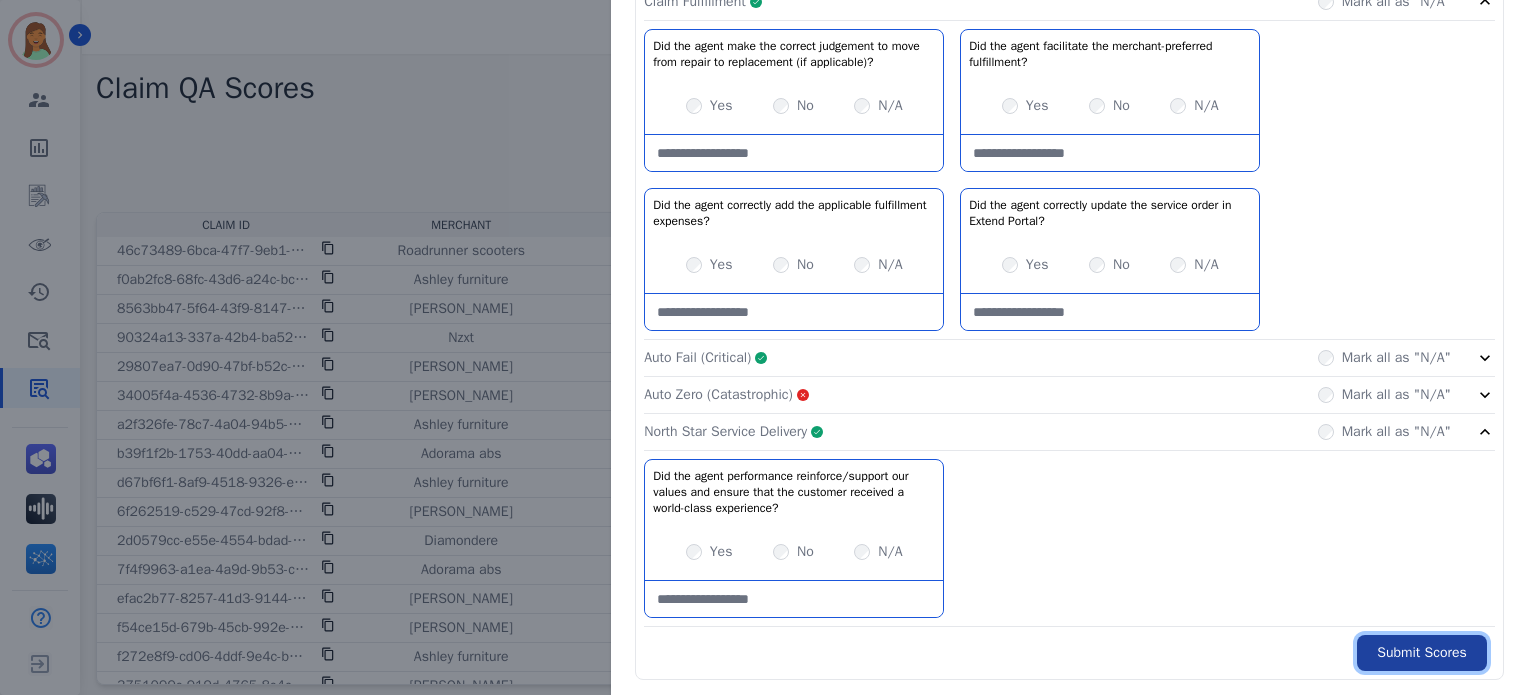 click on "Submit Scores" at bounding box center (1422, 653) 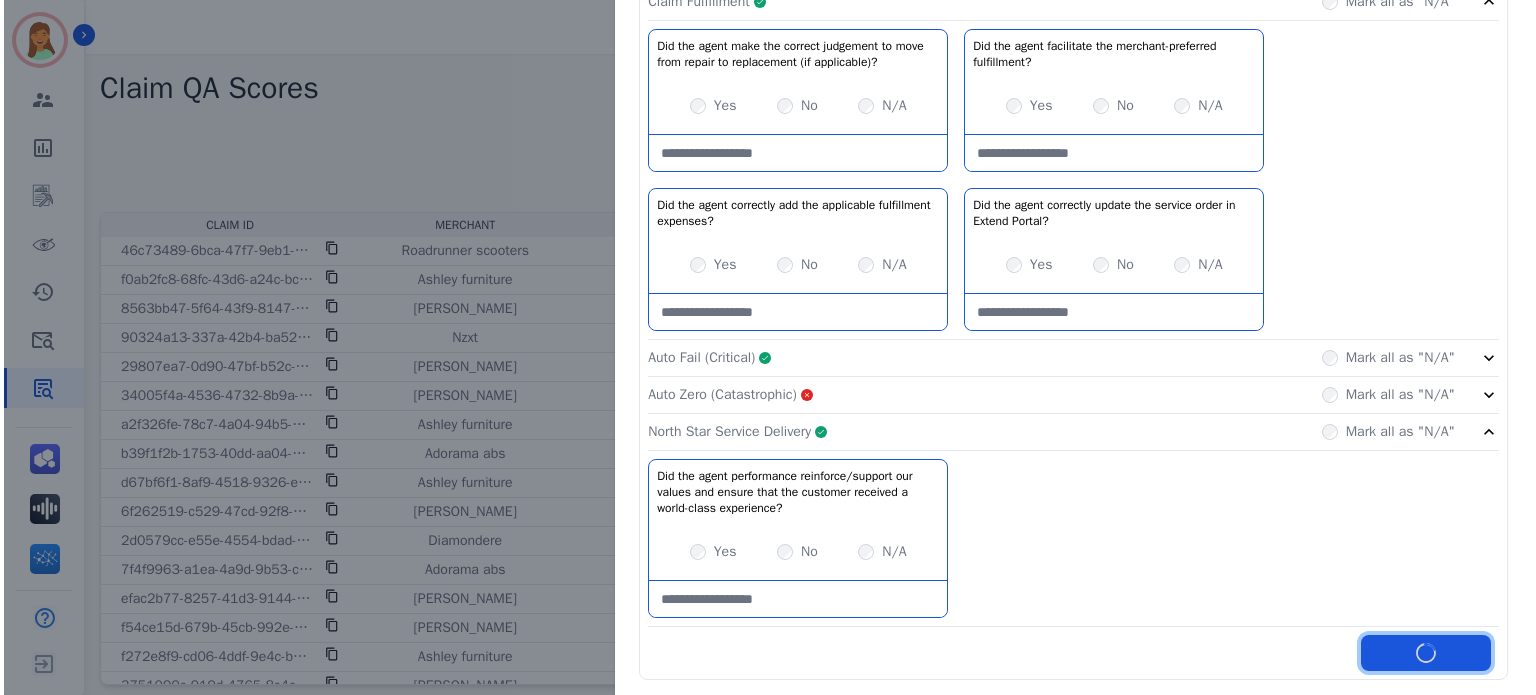 scroll, scrollTop: 0, scrollLeft: 0, axis: both 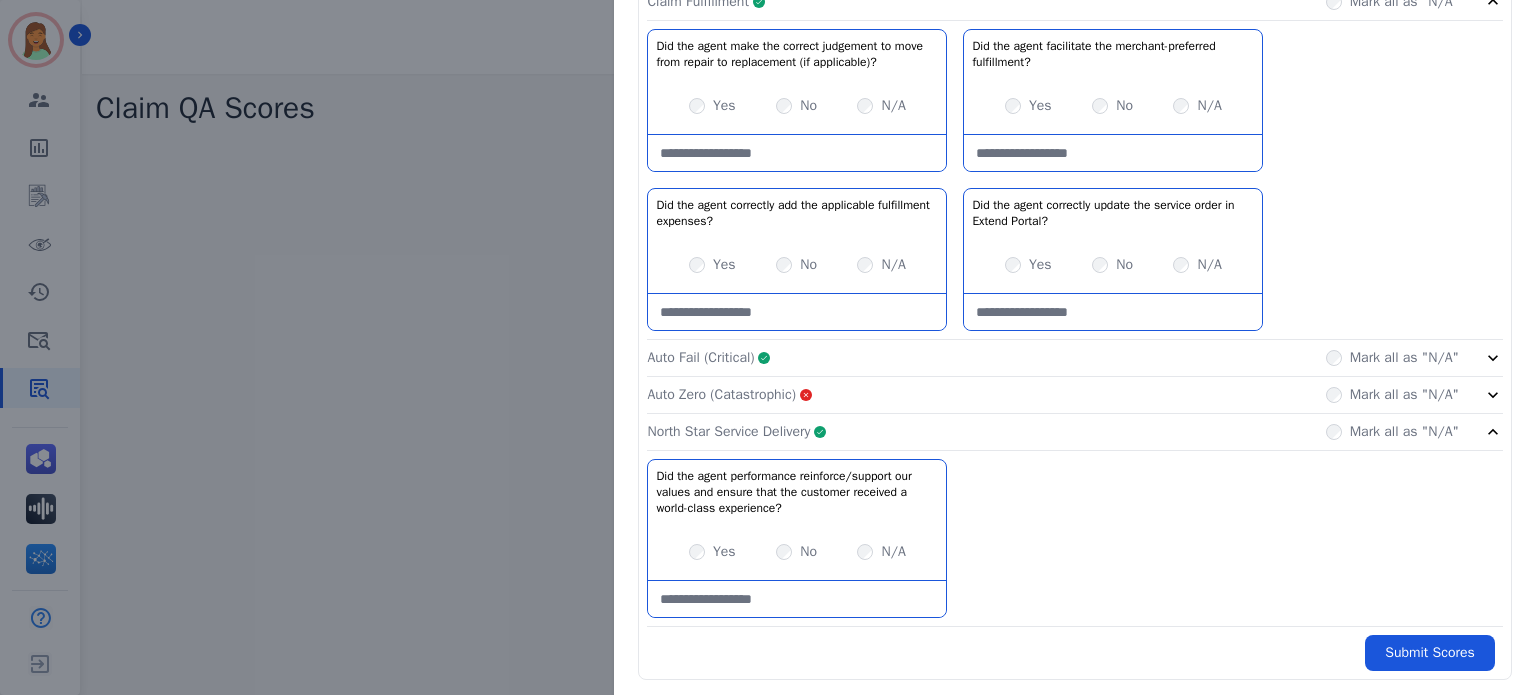 click on "**********" at bounding box center (1075, -485) 